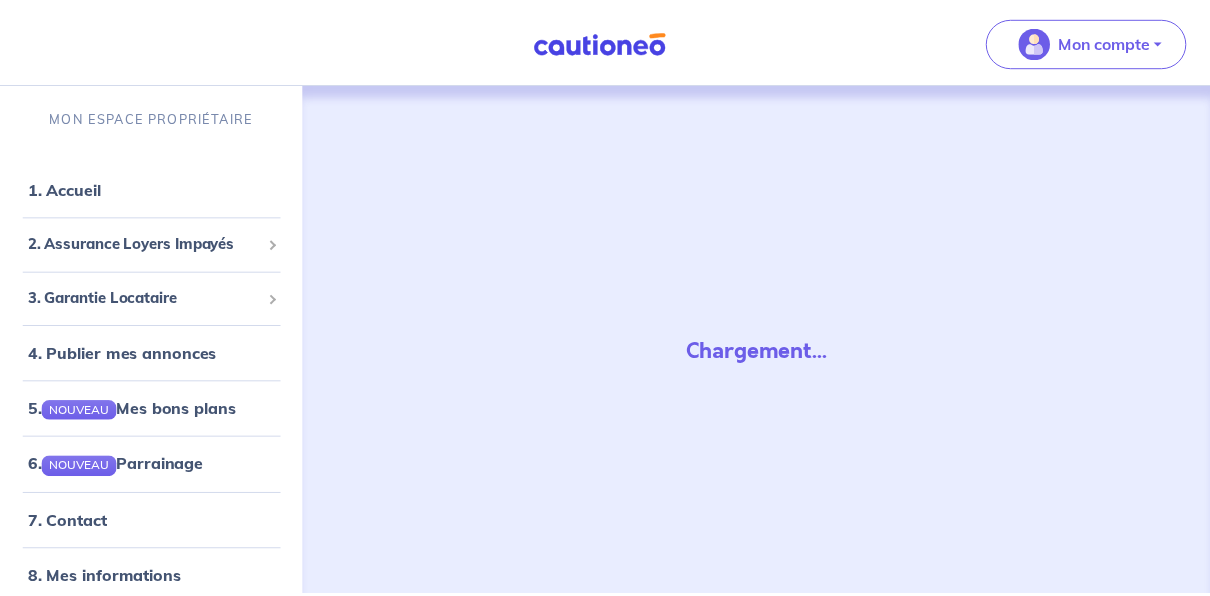 scroll, scrollTop: 0, scrollLeft: 0, axis: both 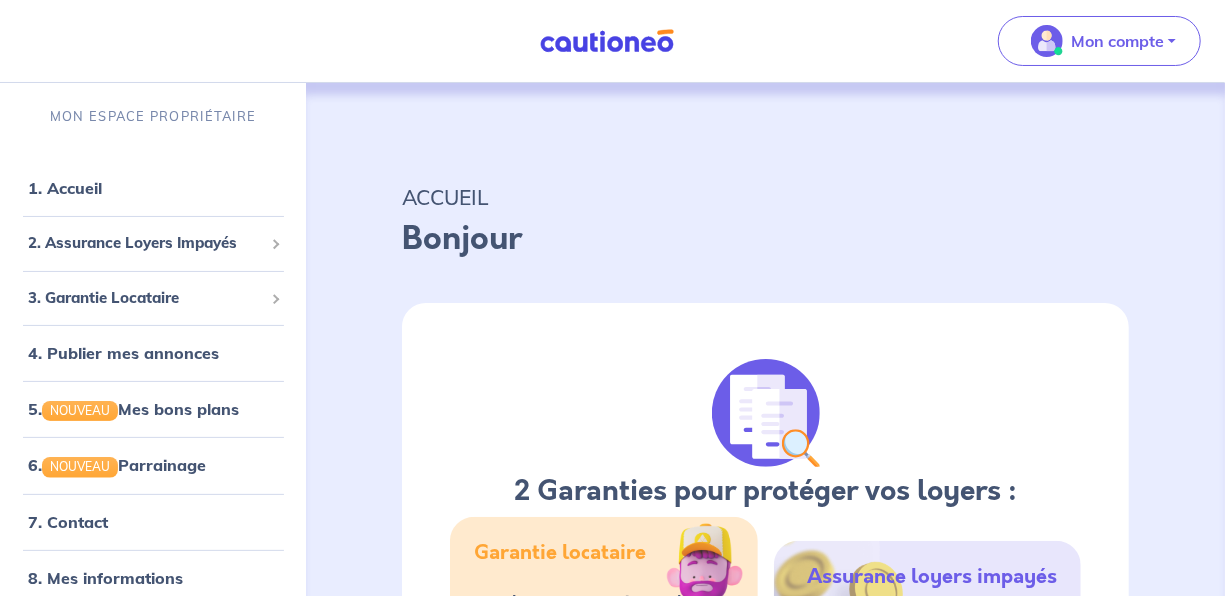 select on "FR" 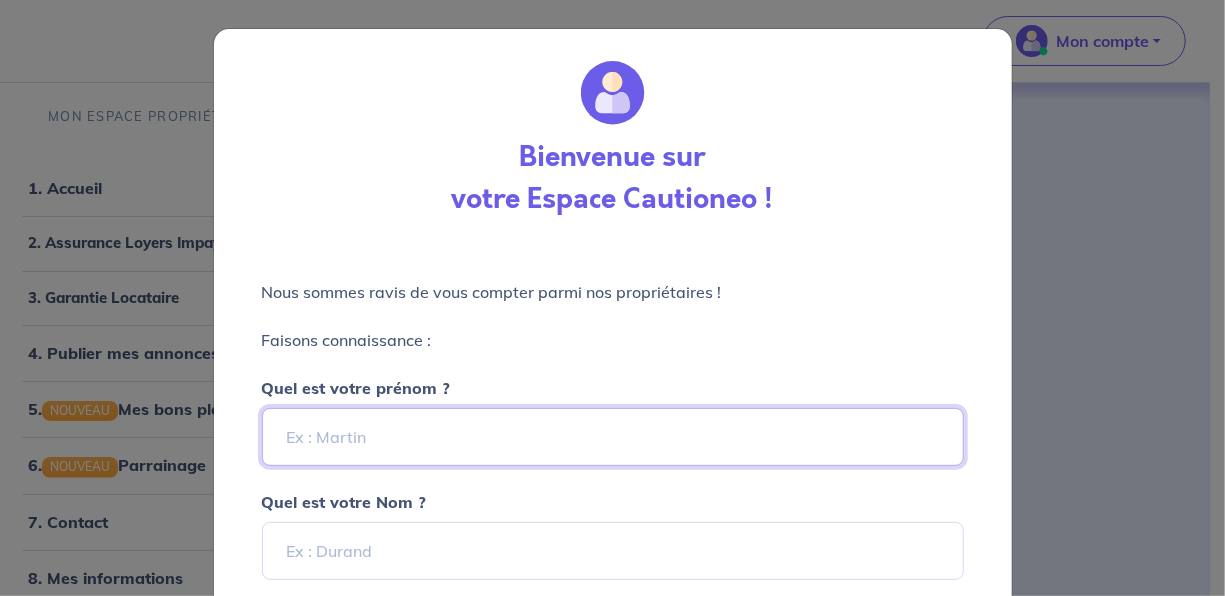 click on "Quel est votre prénom ?" at bounding box center [613, 437] 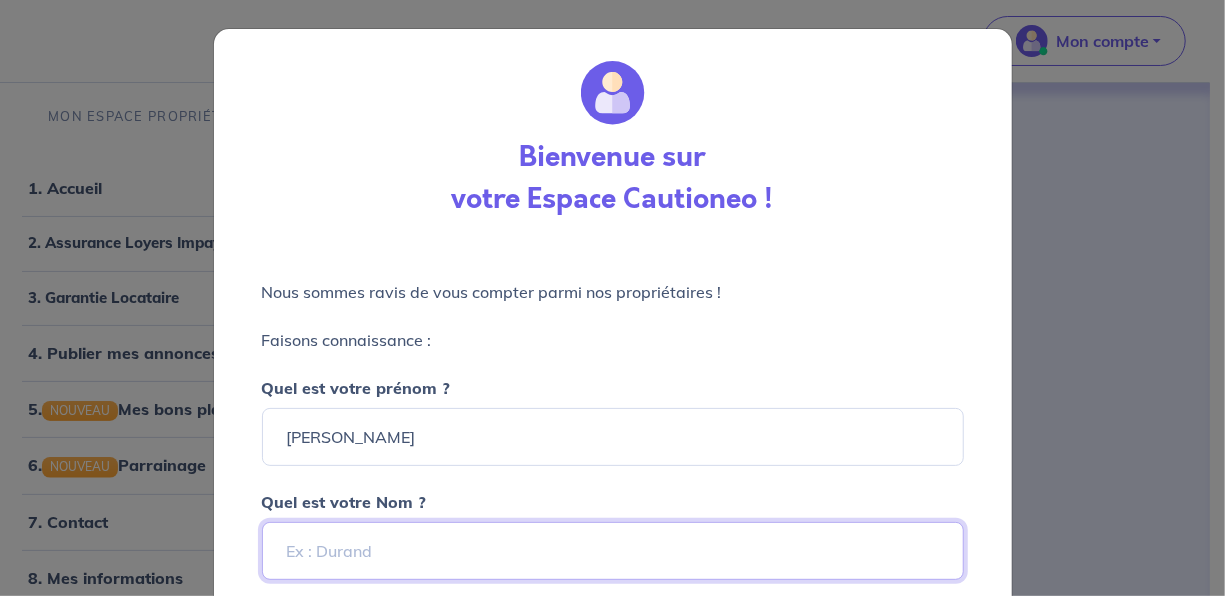 type on "GABAYET" 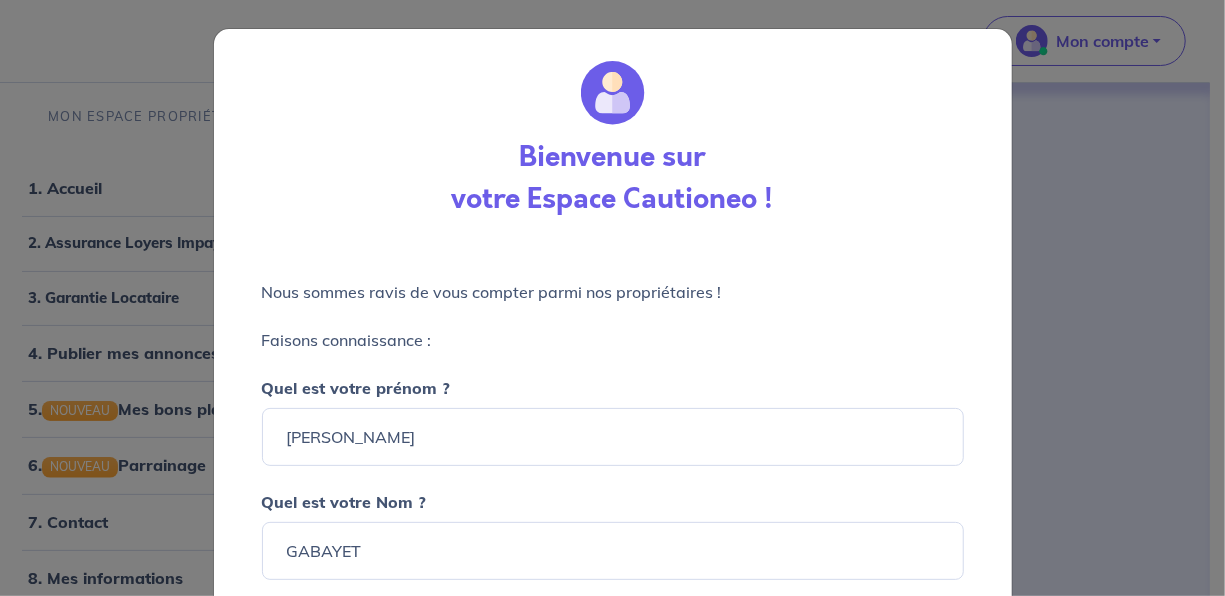 type on "[PHONE_NUMBER]" 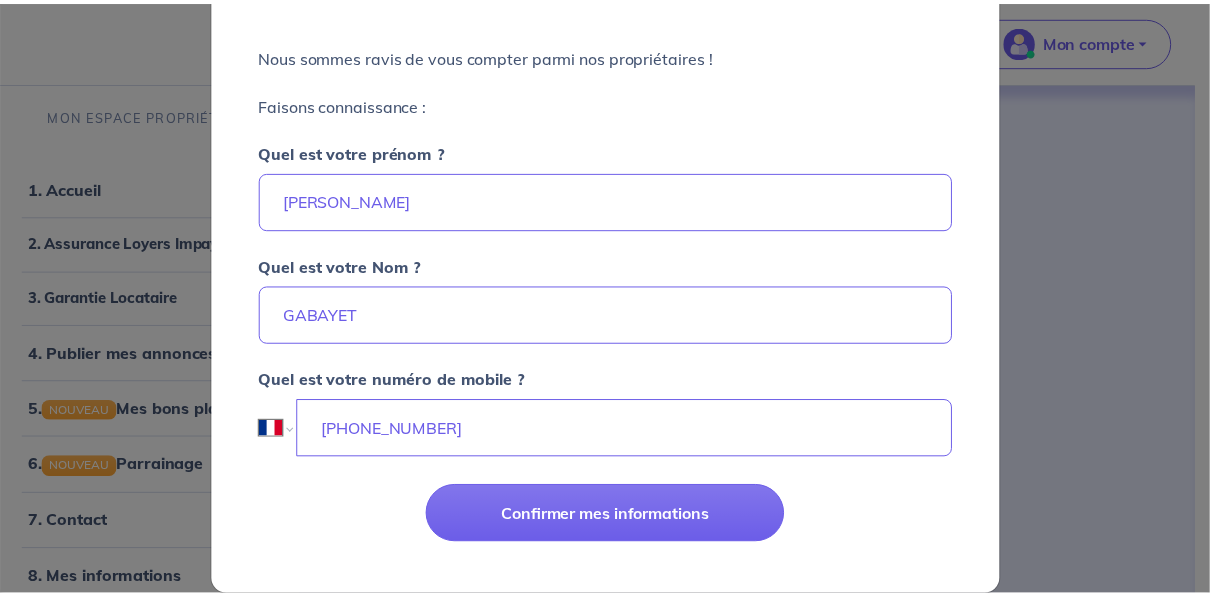 scroll, scrollTop: 262, scrollLeft: 0, axis: vertical 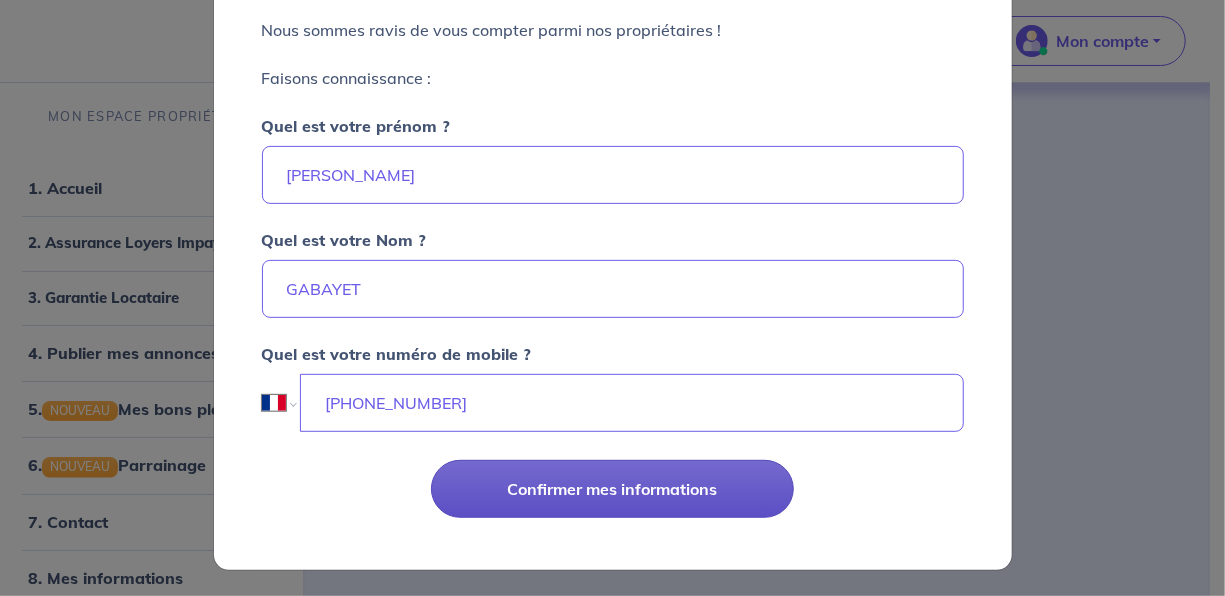 click on "Confirmer mes informations" at bounding box center [612, 489] 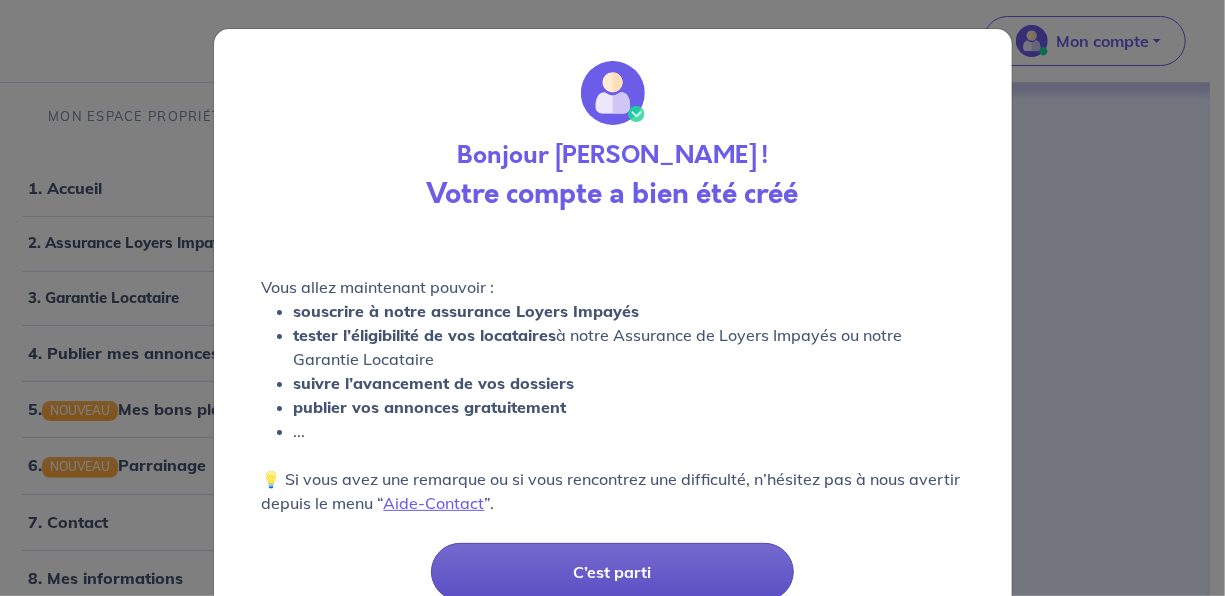 click on "C’est parti" at bounding box center [612, 572] 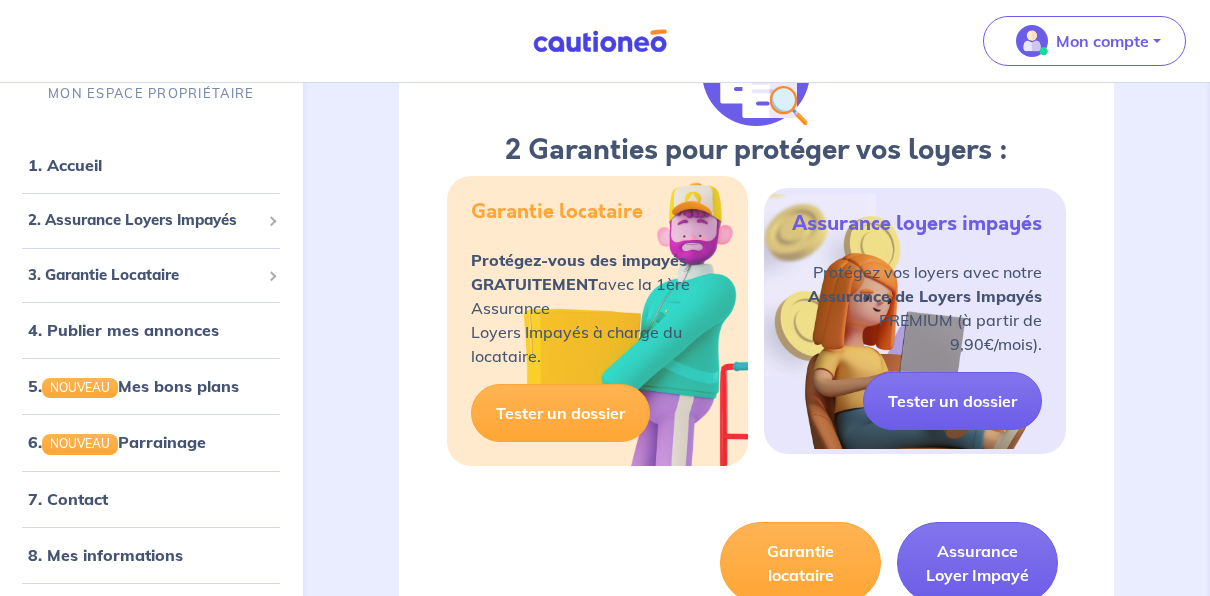 scroll, scrollTop: 353, scrollLeft: 0, axis: vertical 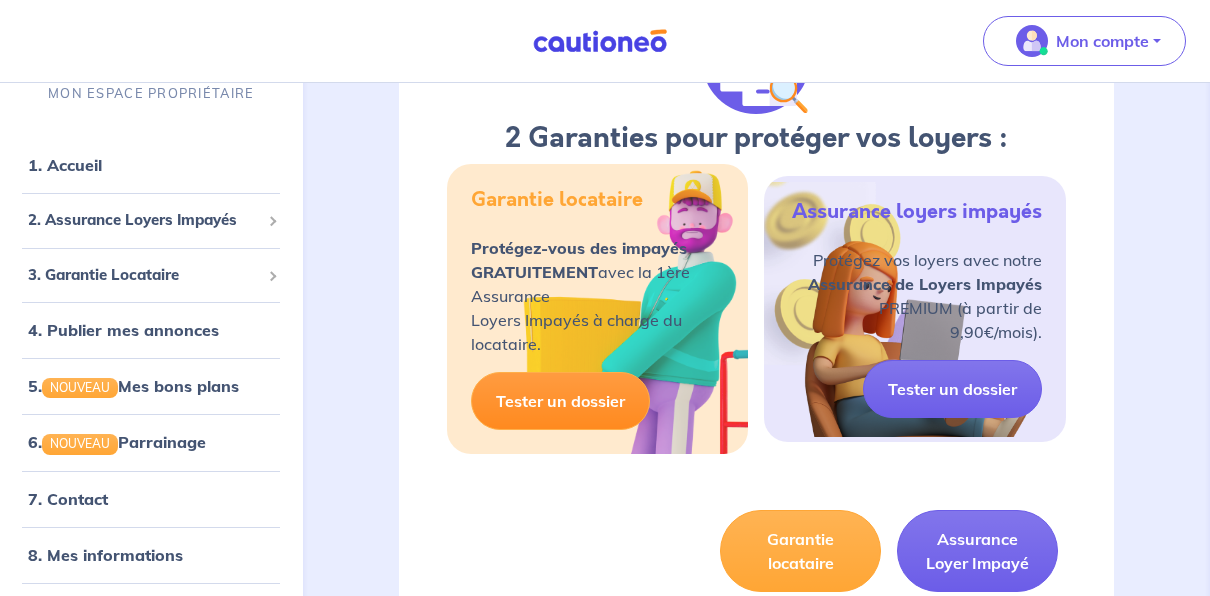 click on "Tester un dossier" at bounding box center (560, 401) 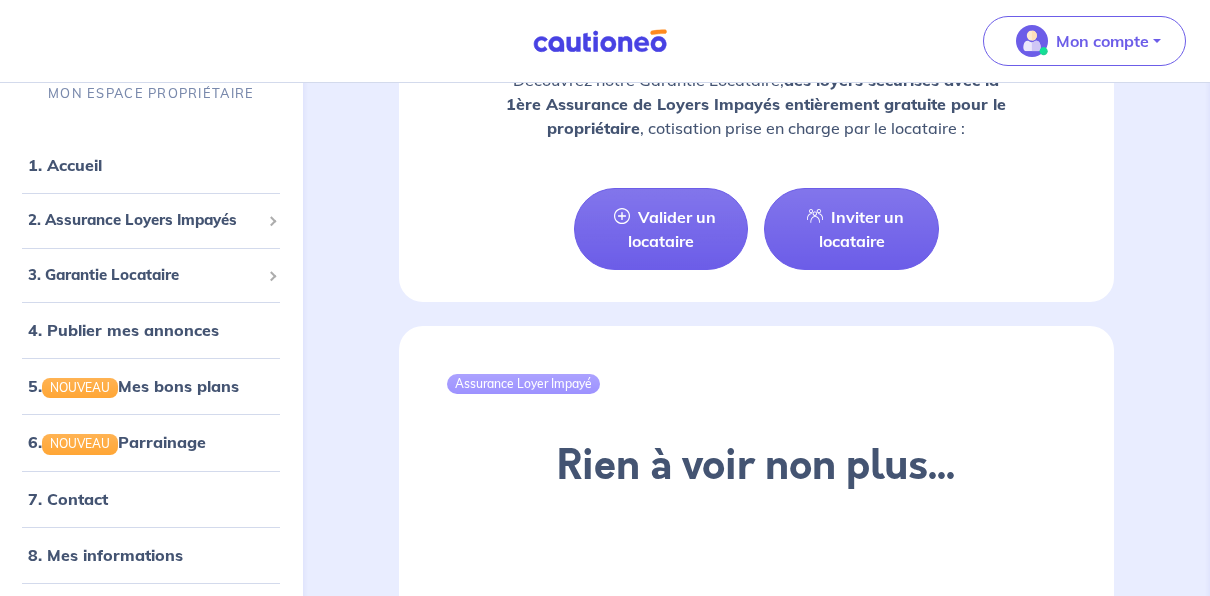 scroll, scrollTop: 2336, scrollLeft: 0, axis: vertical 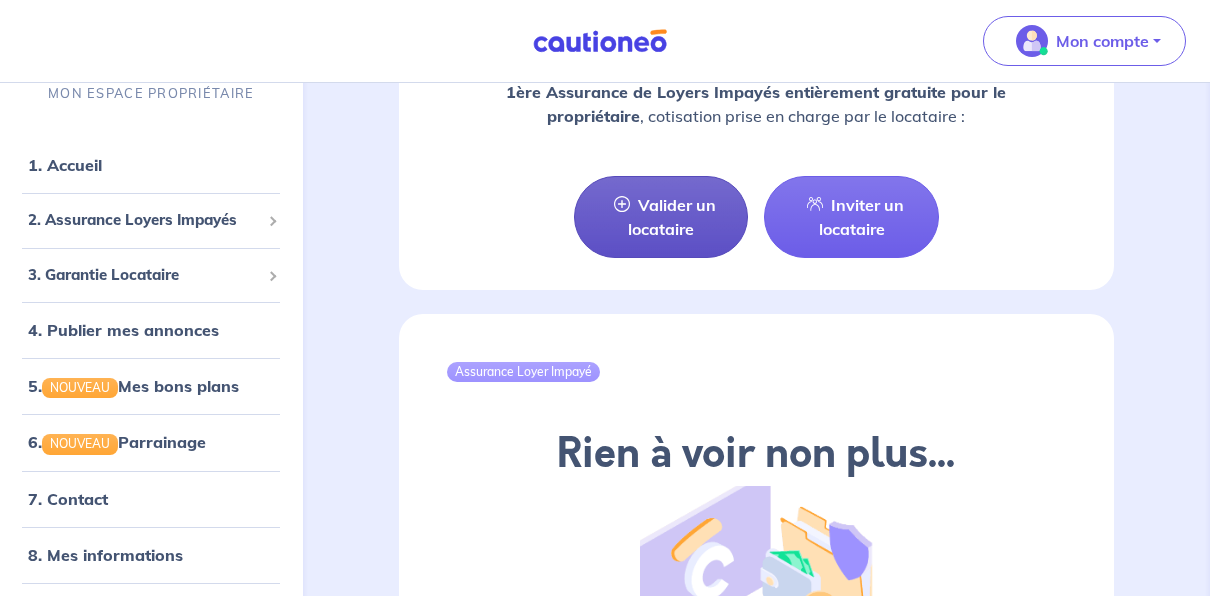 click on "Valider un locataire" at bounding box center (661, 217) 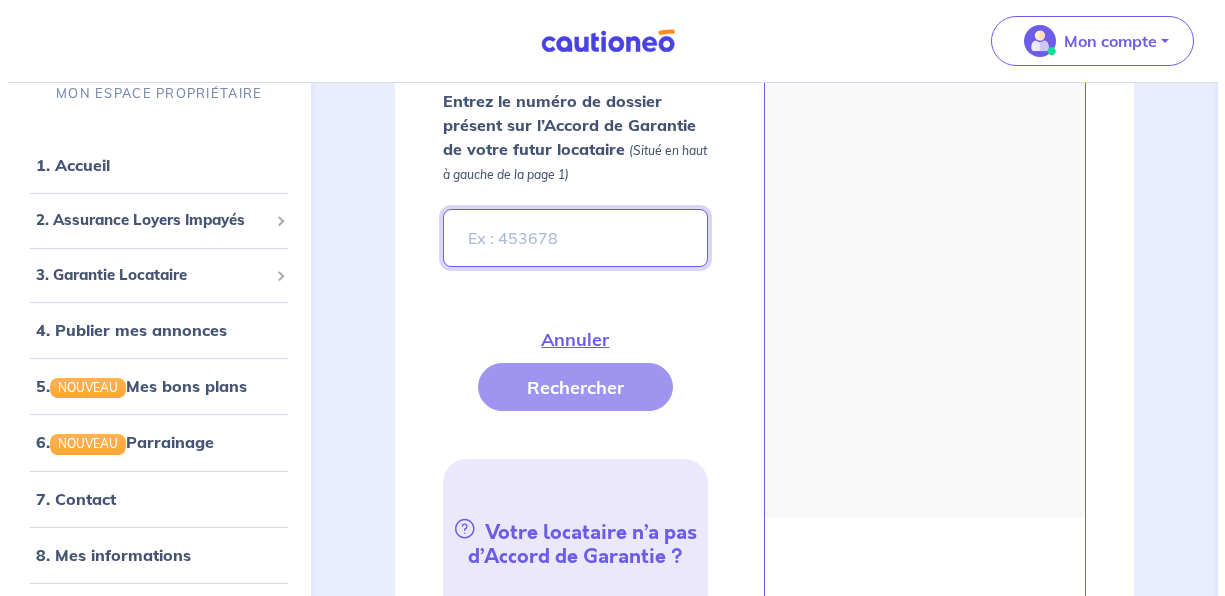 scroll, scrollTop: 1011, scrollLeft: 0, axis: vertical 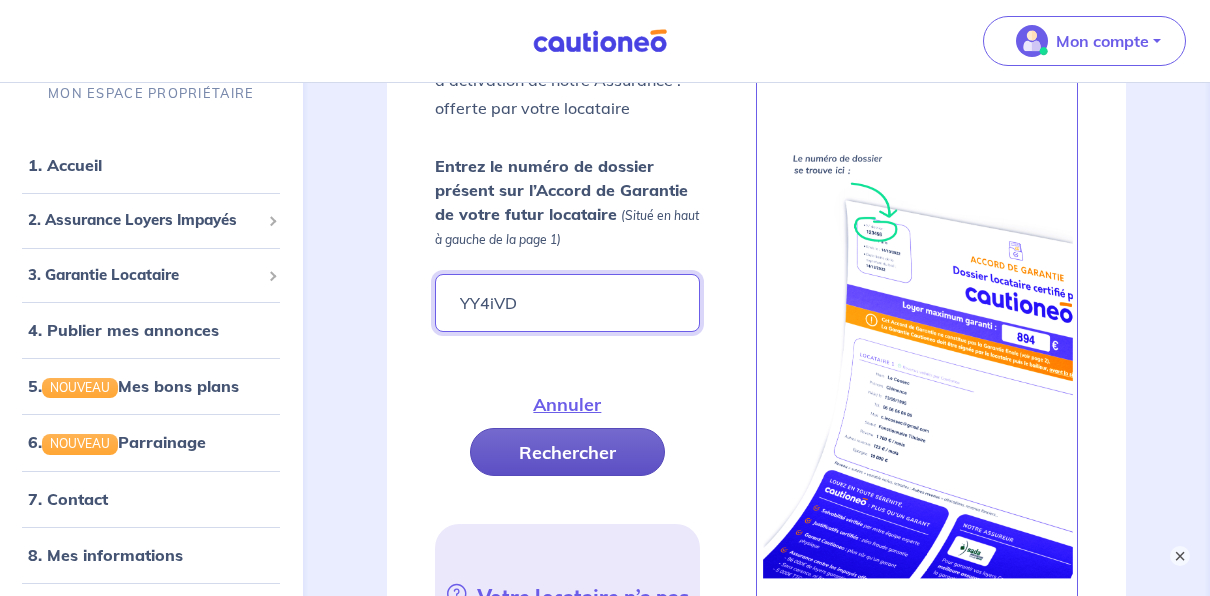 type on "YY4iVD" 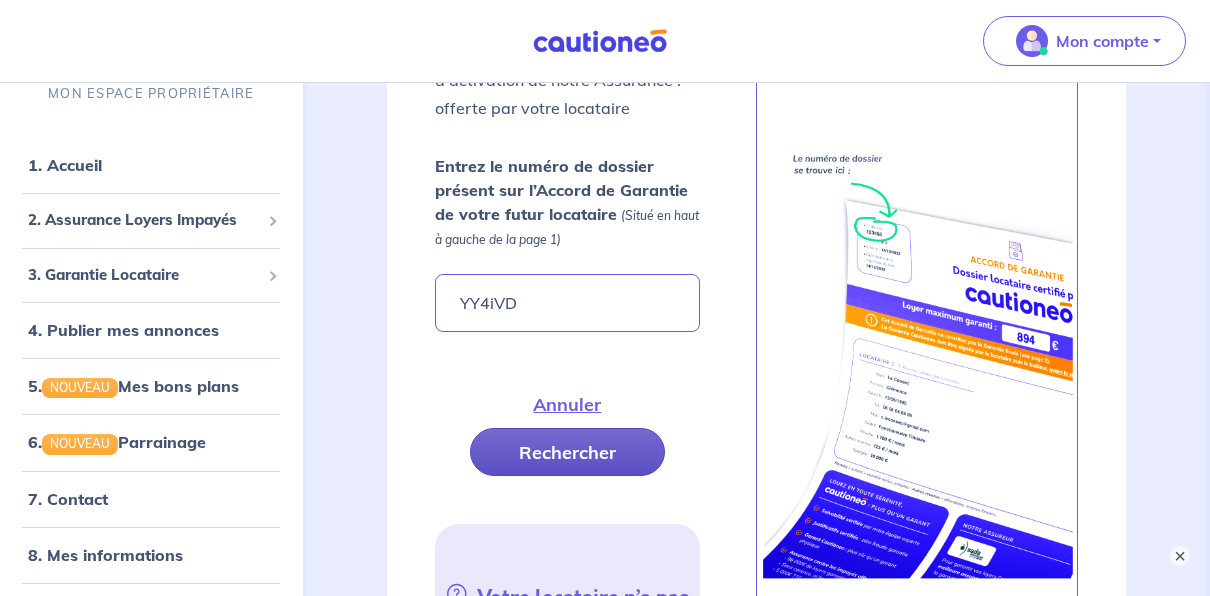 click on "Rechercher" at bounding box center (567, 452) 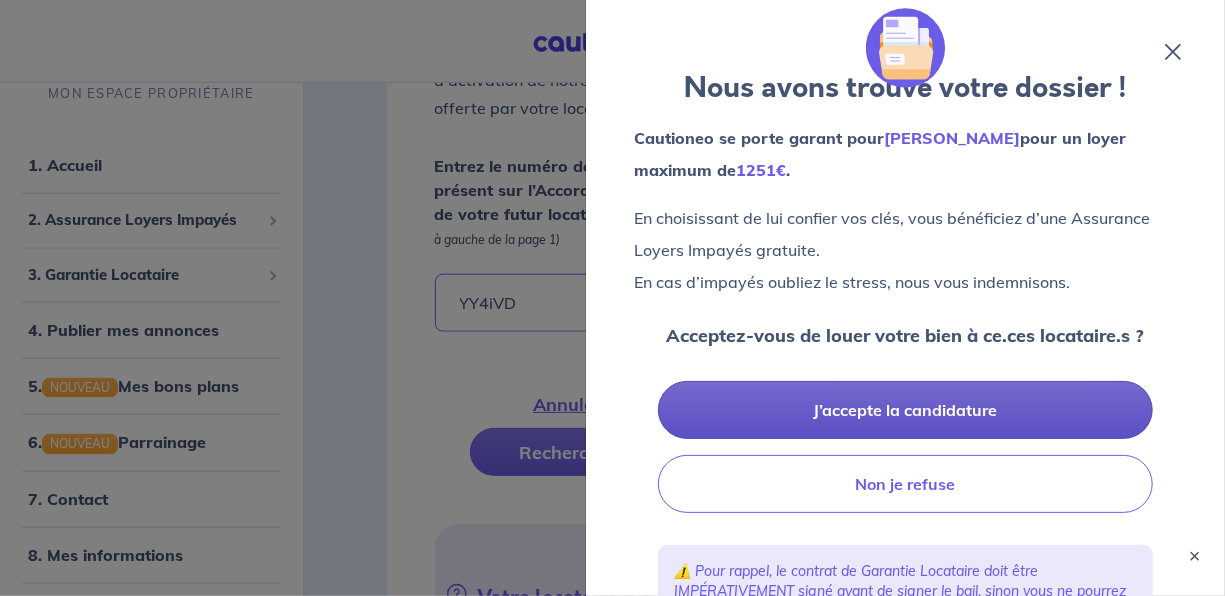 type 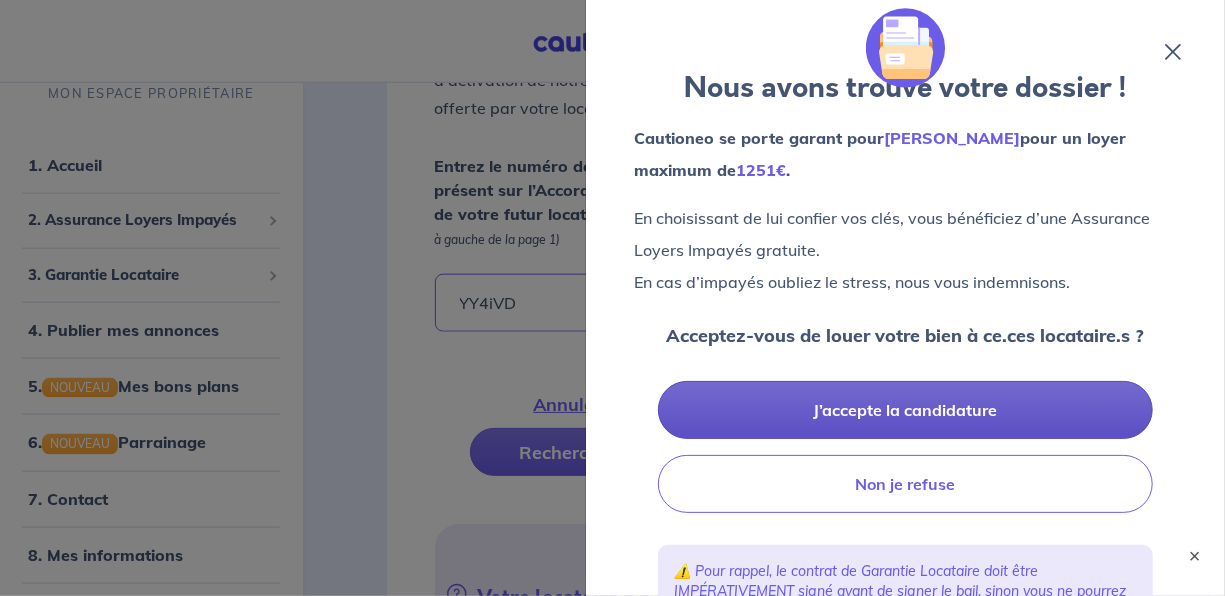 click on "J’accepte la candidature" at bounding box center [905, 410] 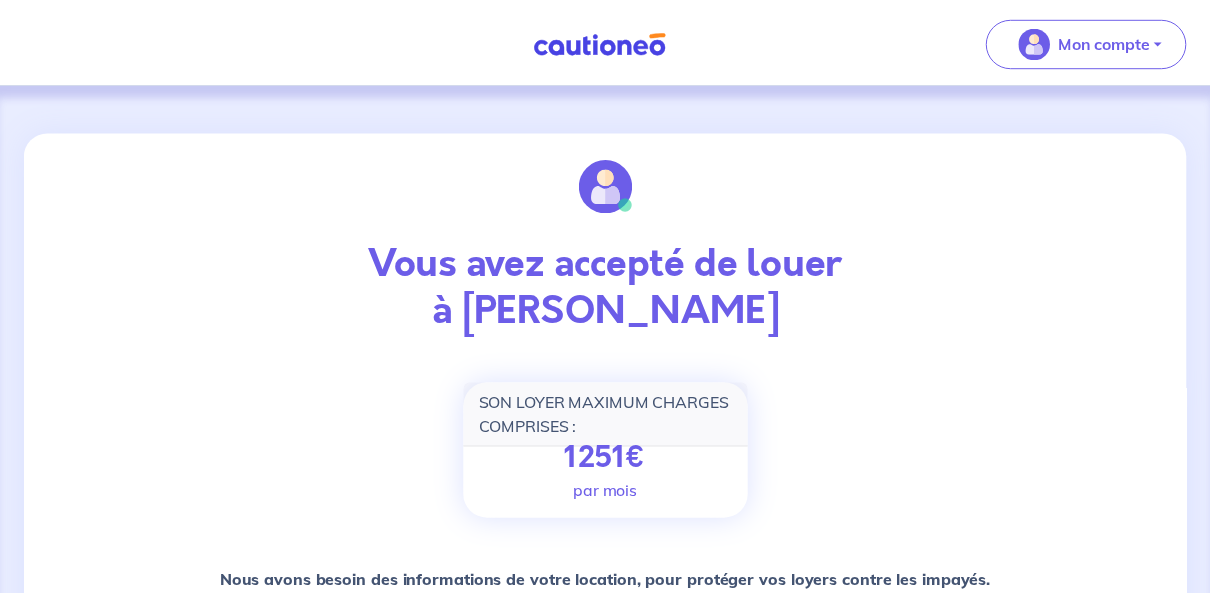 scroll, scrollTop: 0, scrollLeft: 0, axis: both 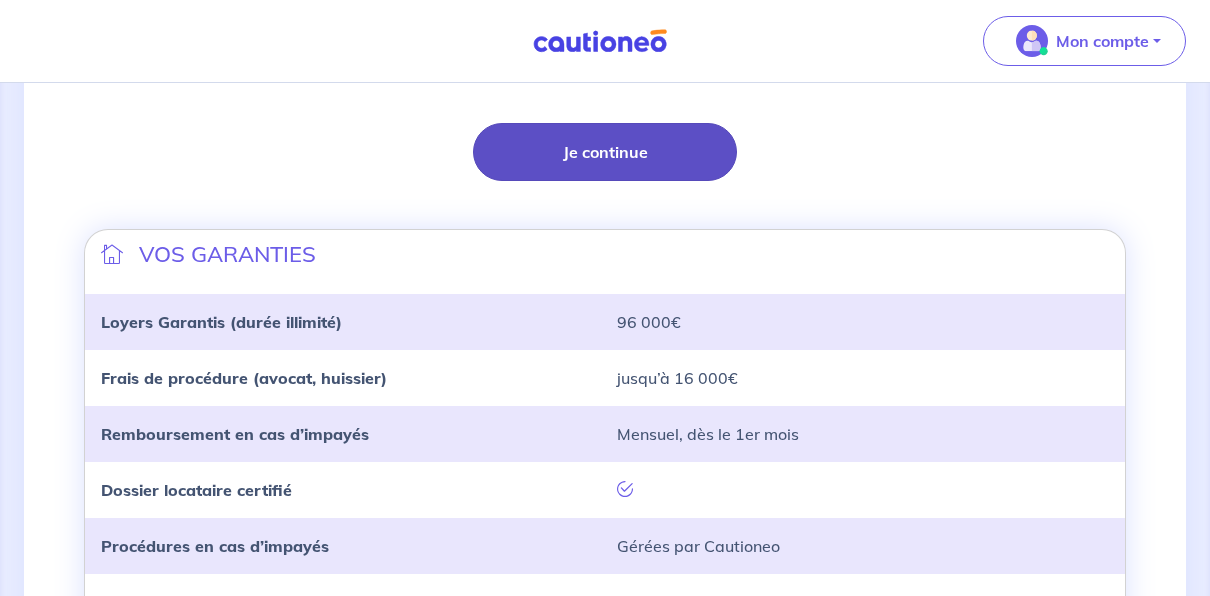 click on "Je continue" at bounding box center [605, 152] 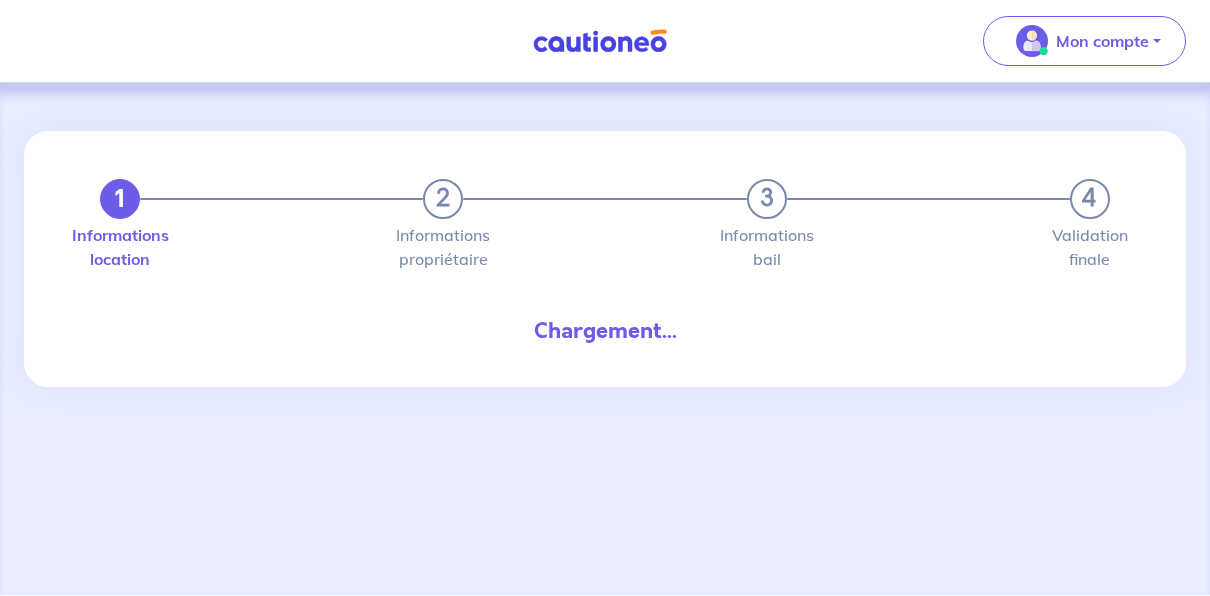 scroll, scrollTop: 0, scrollLeft: 0, axis: both 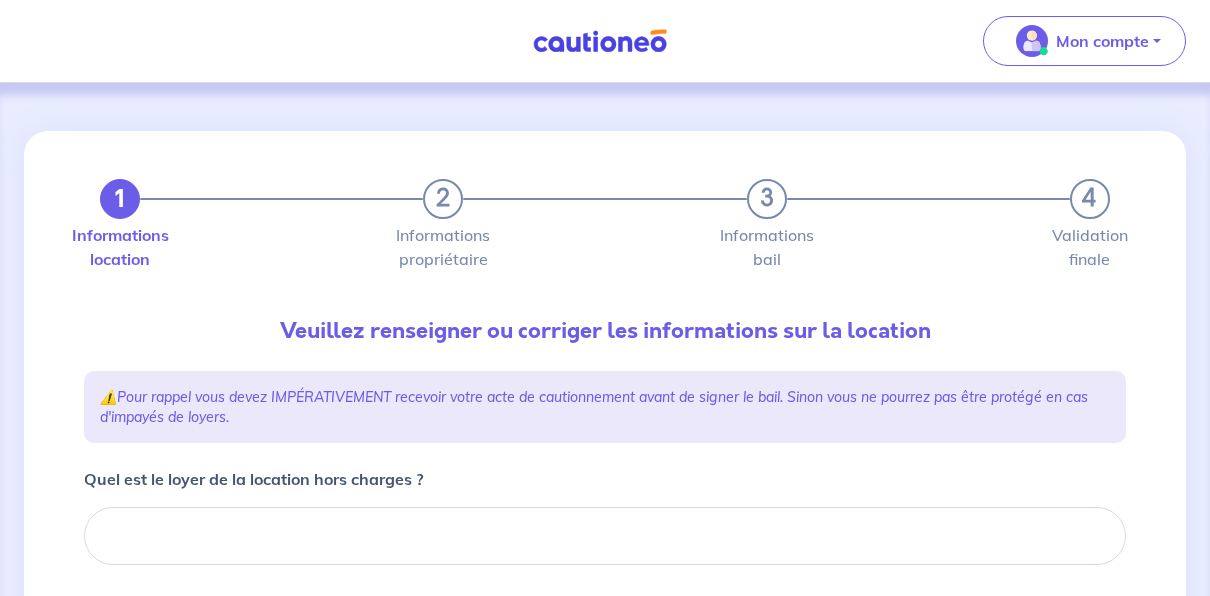 type 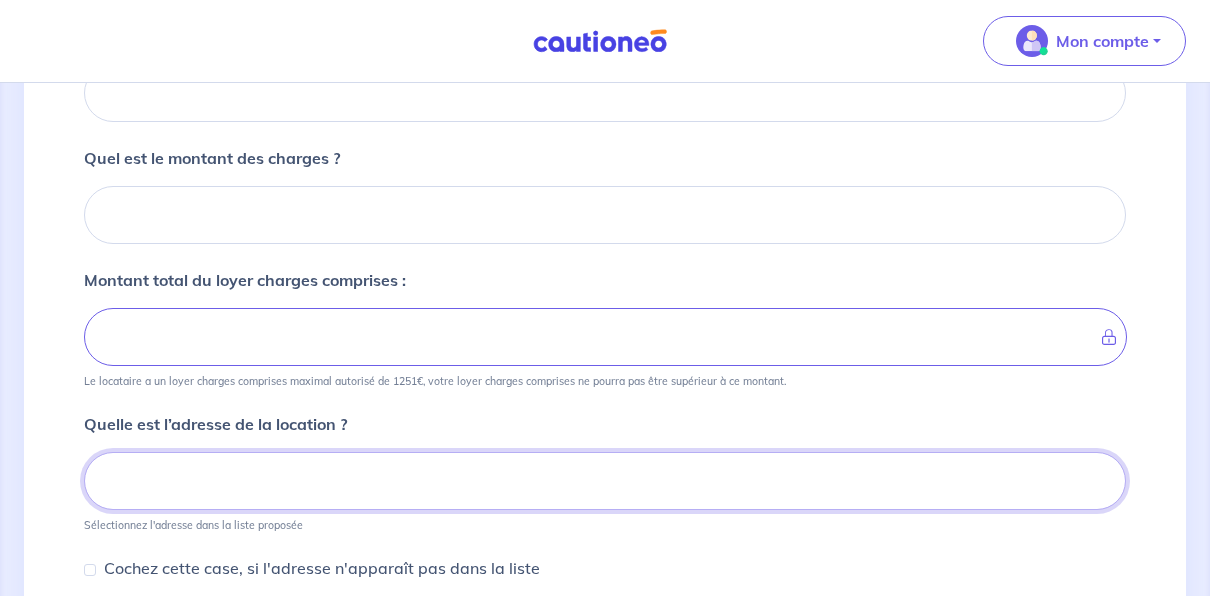 scroll, scrollTop: 622, scrollLeft: 0, axis: vertical 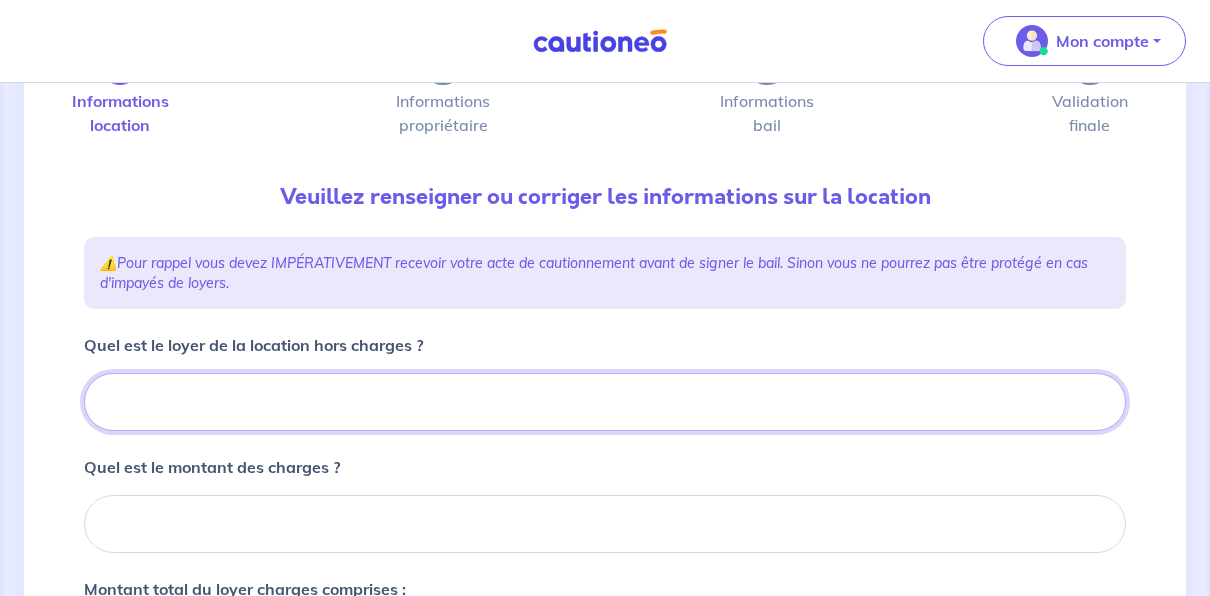 click on "Quel est le loyer de la location hors charges ?" at bounding box center [605, 402] 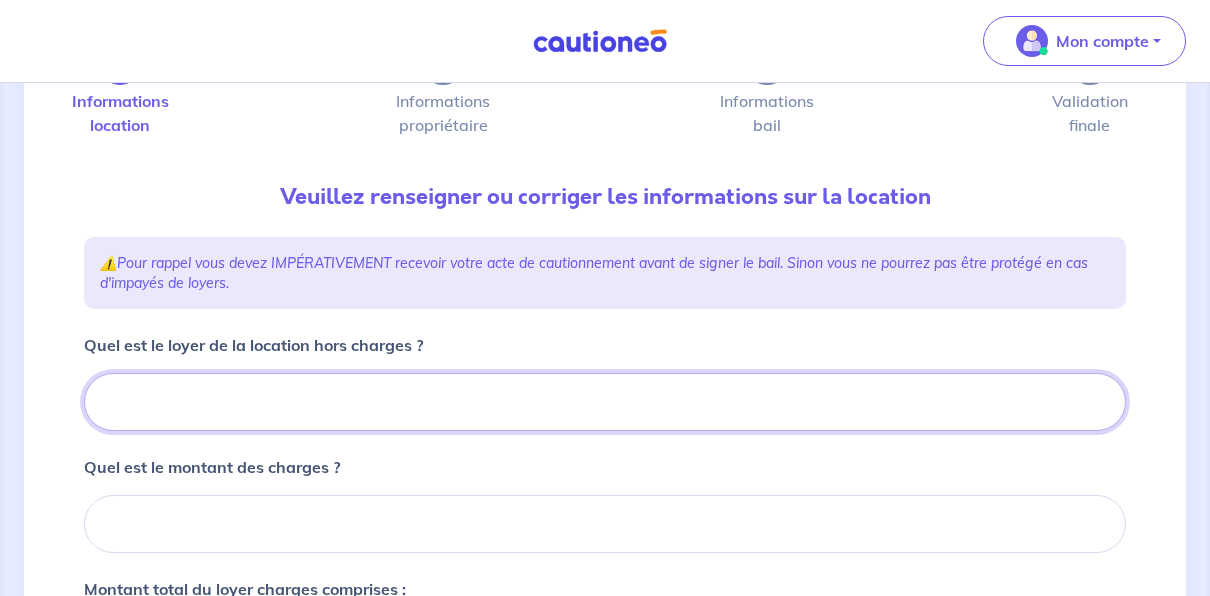 type on "7" 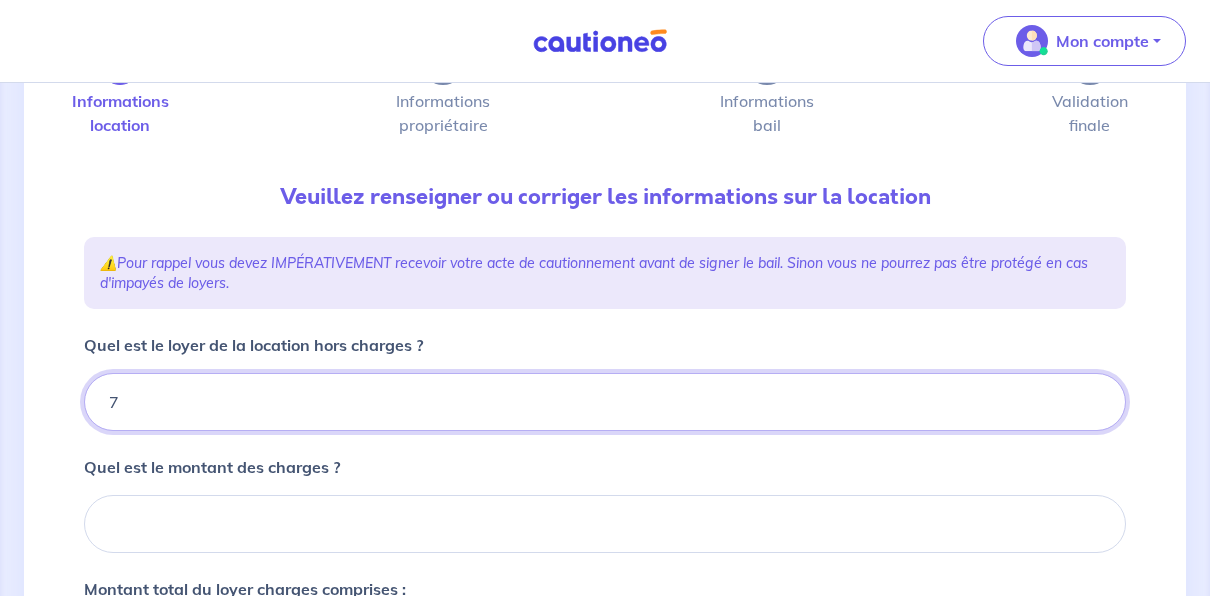 type 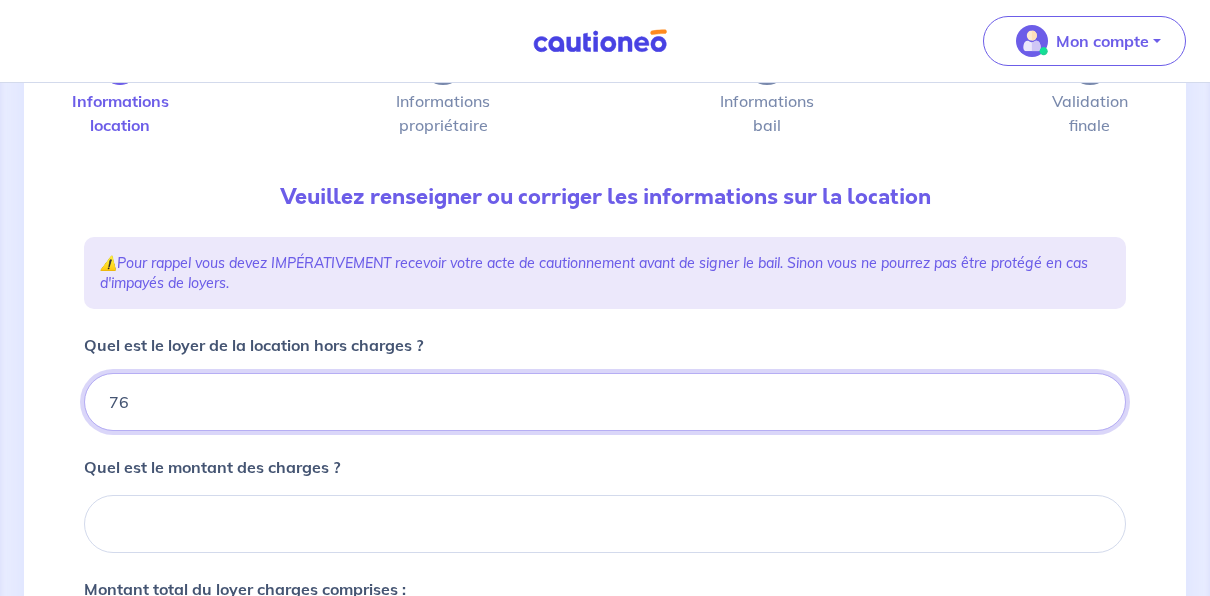 type on "760" 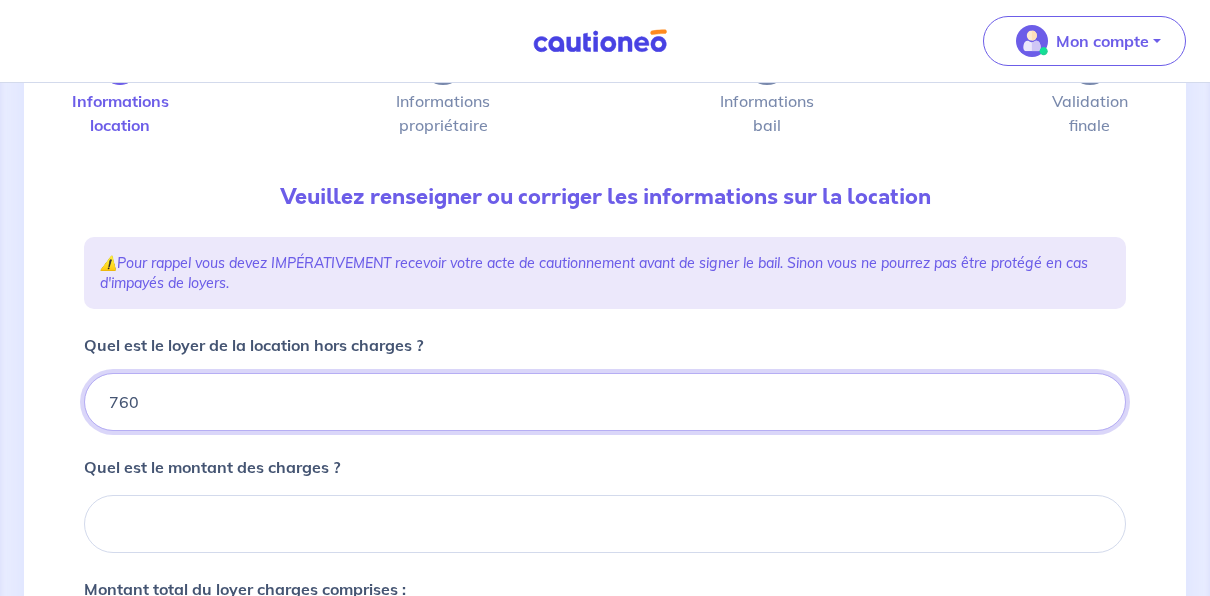 type 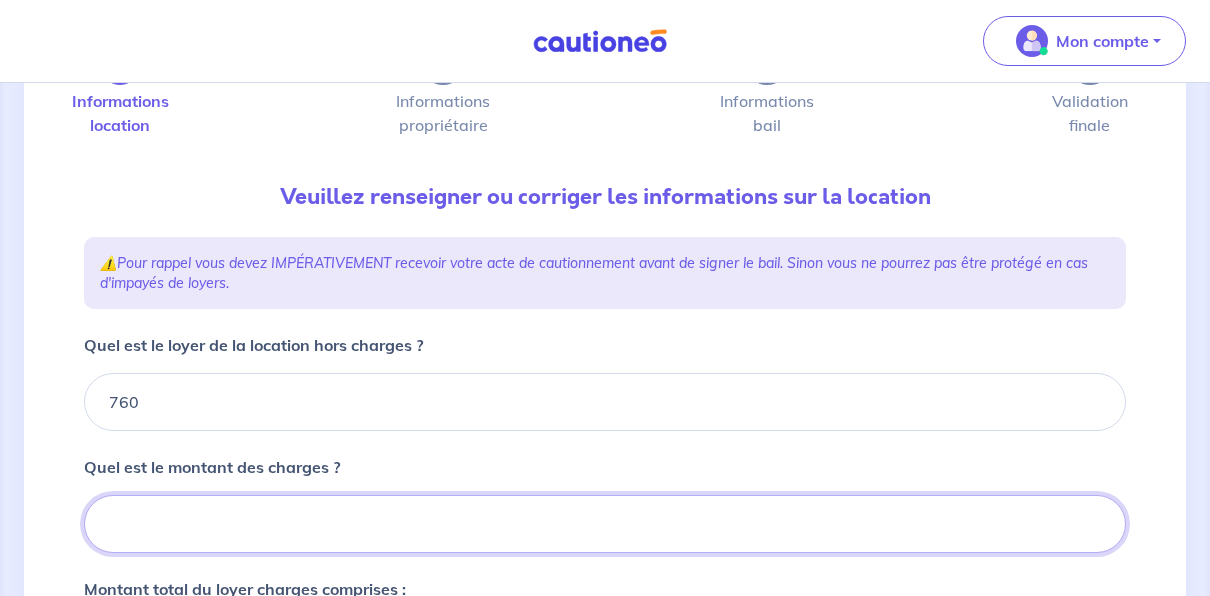 click on "Quel est le montant des charges ?" at bounding box center [605, 524] 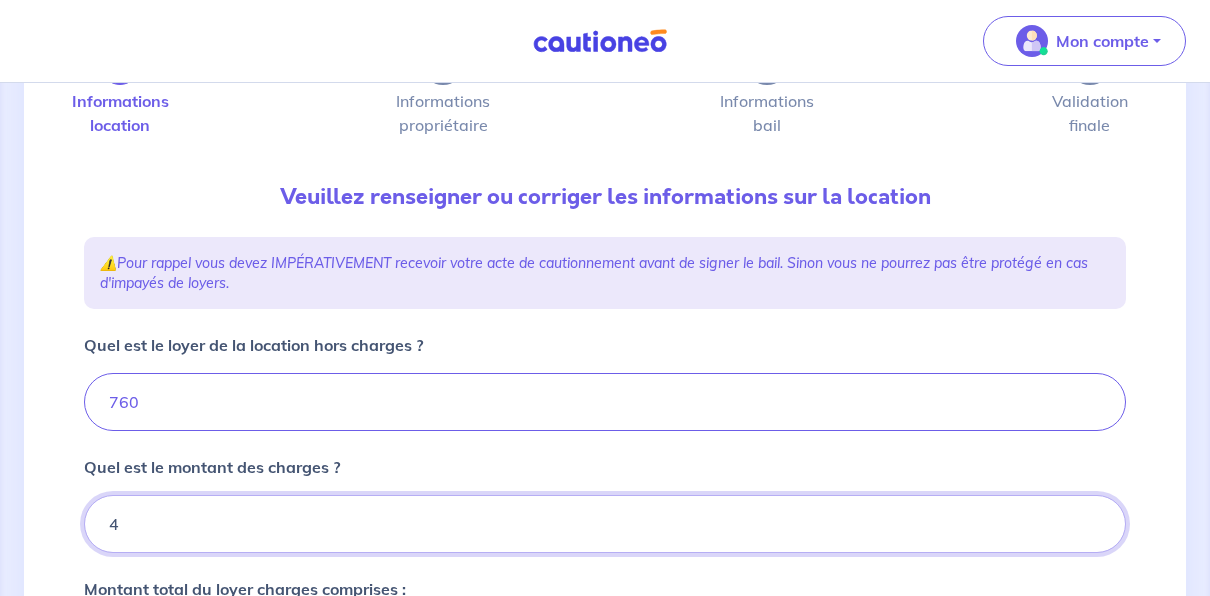 type on "764" 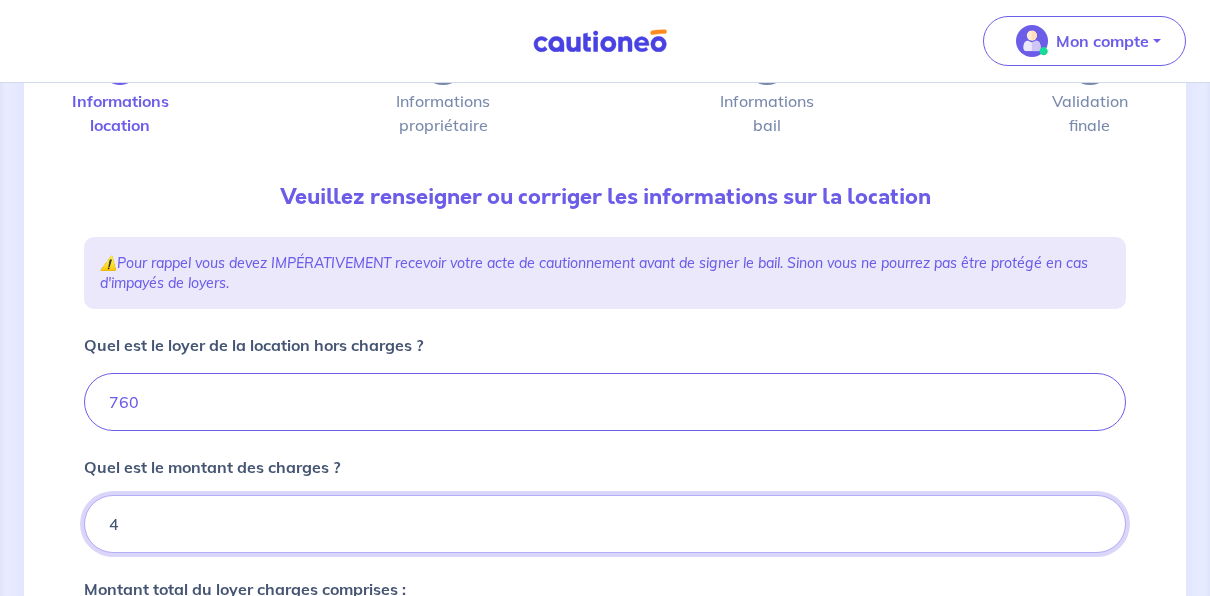 type on "40" 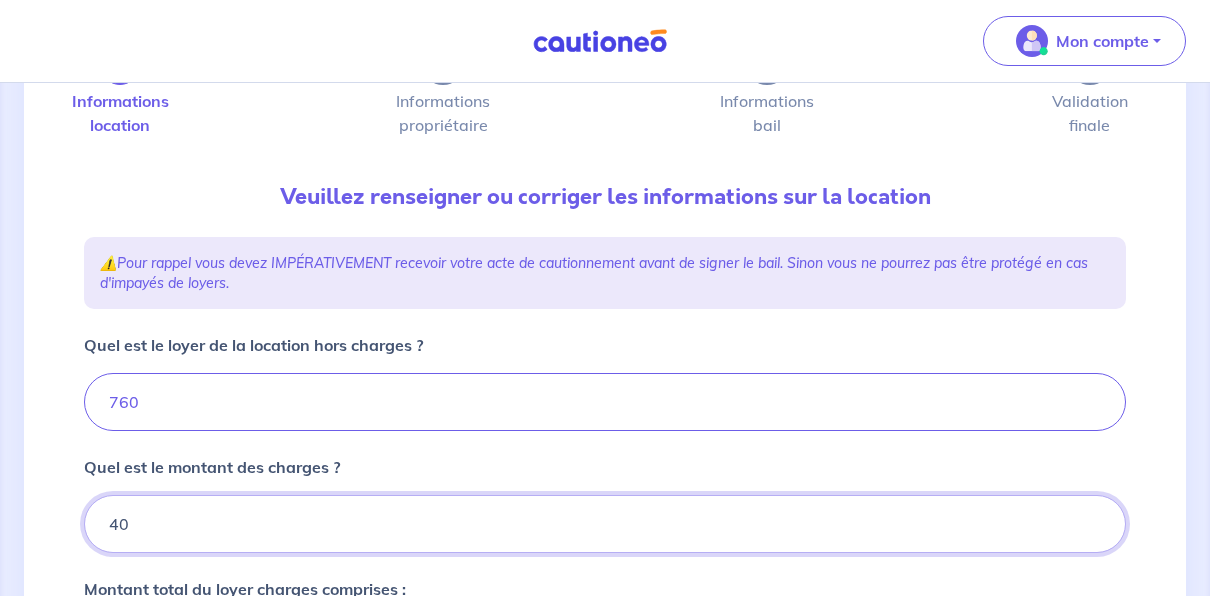 type on "800" 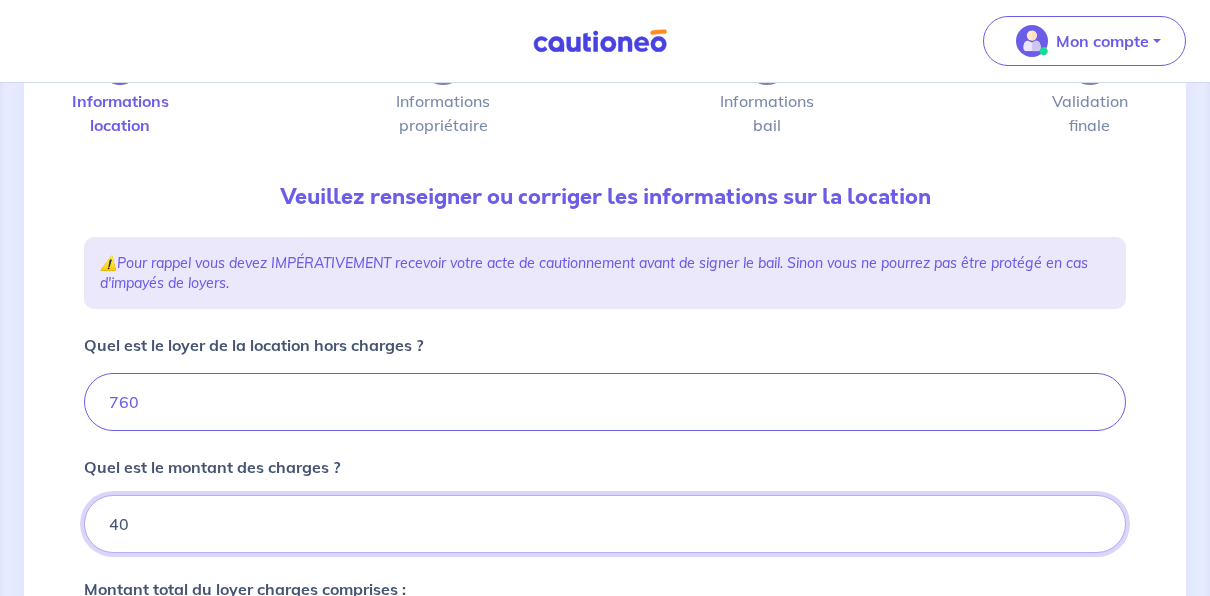 type on "400" 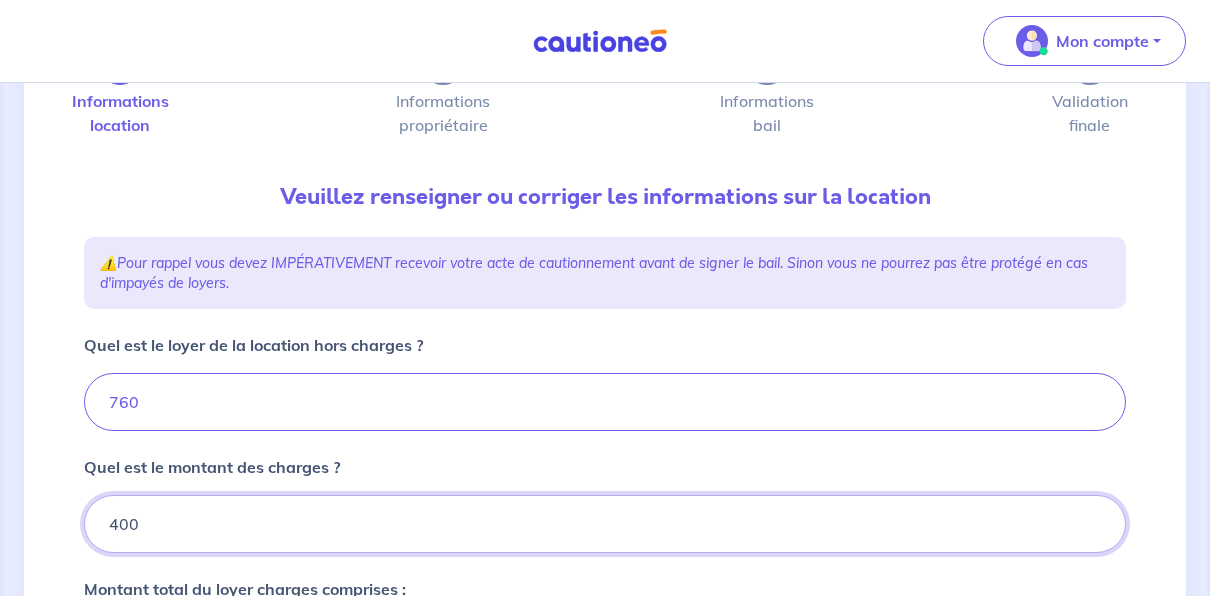 type on "1160" 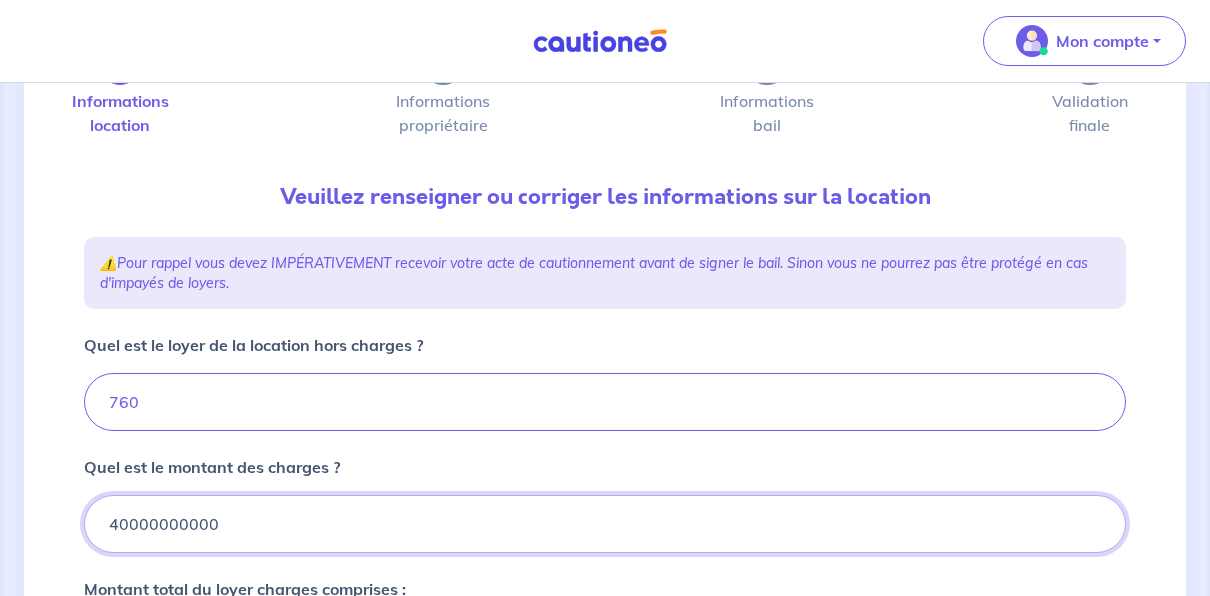 type on "400000000000" 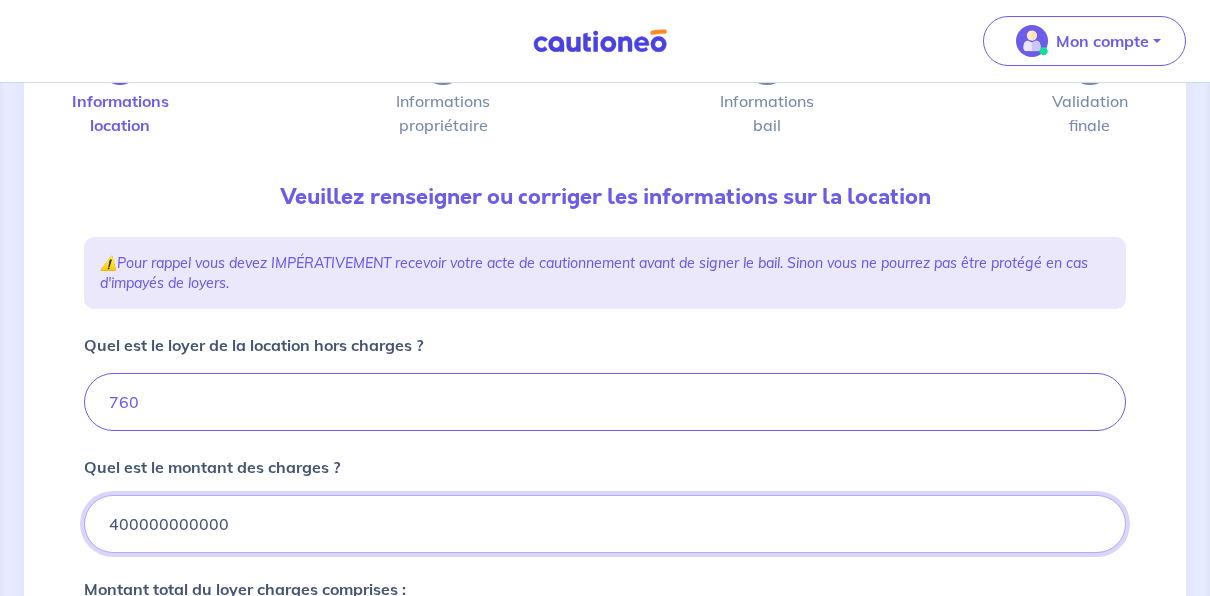 type on "400000000760" 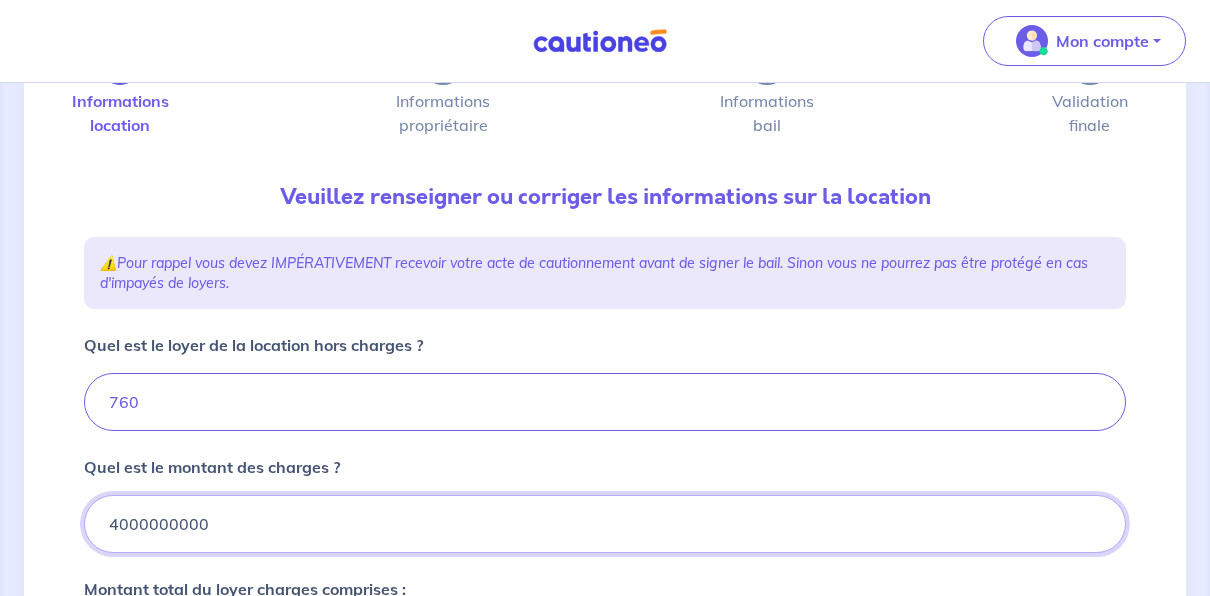 type on "400000000" 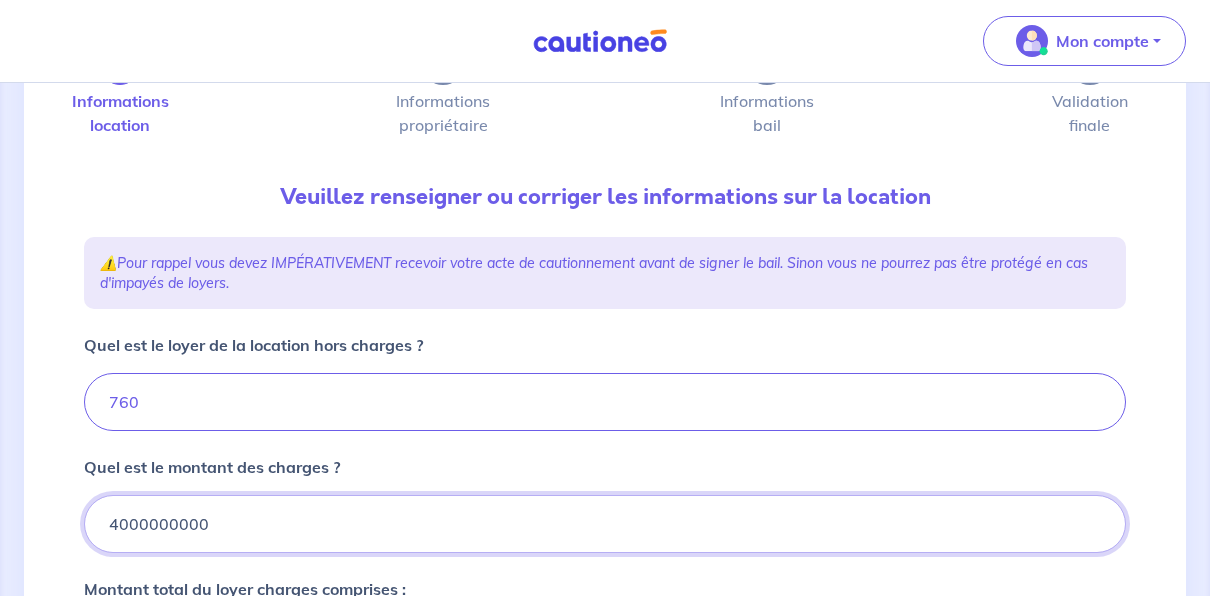 type on "40000000760" 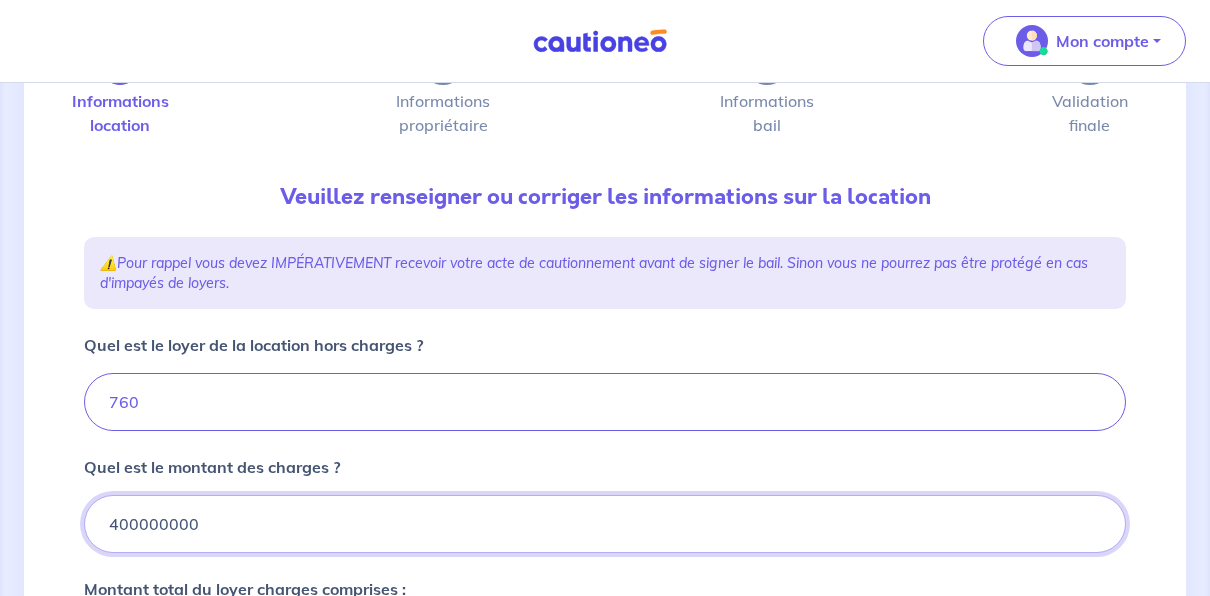 type on "40000000" 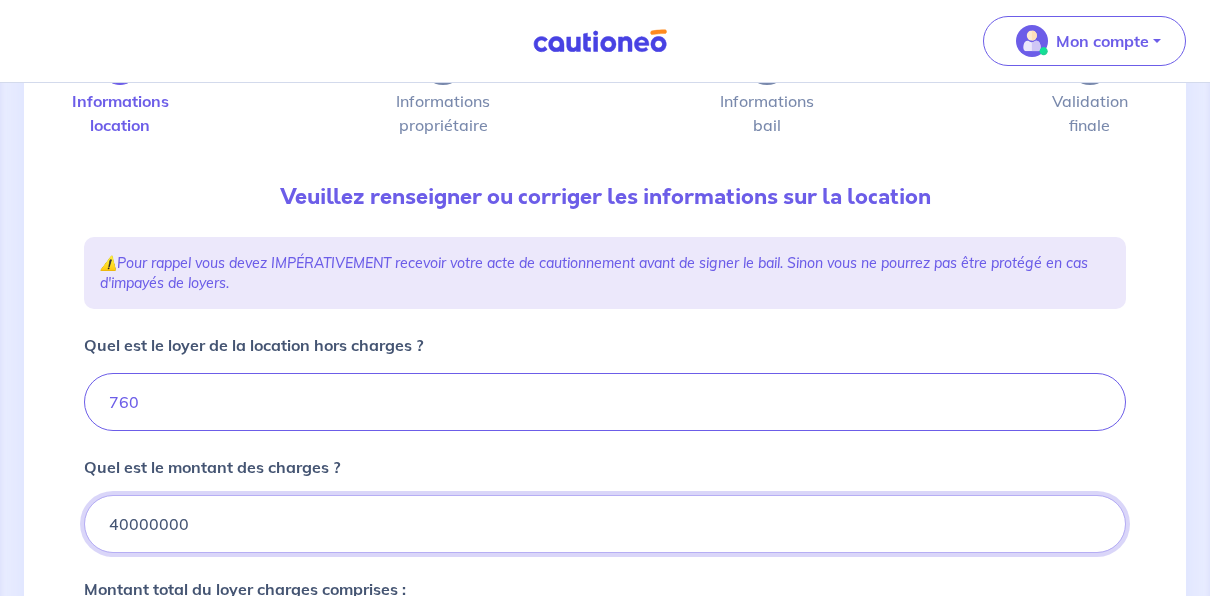 type on "4000000760" 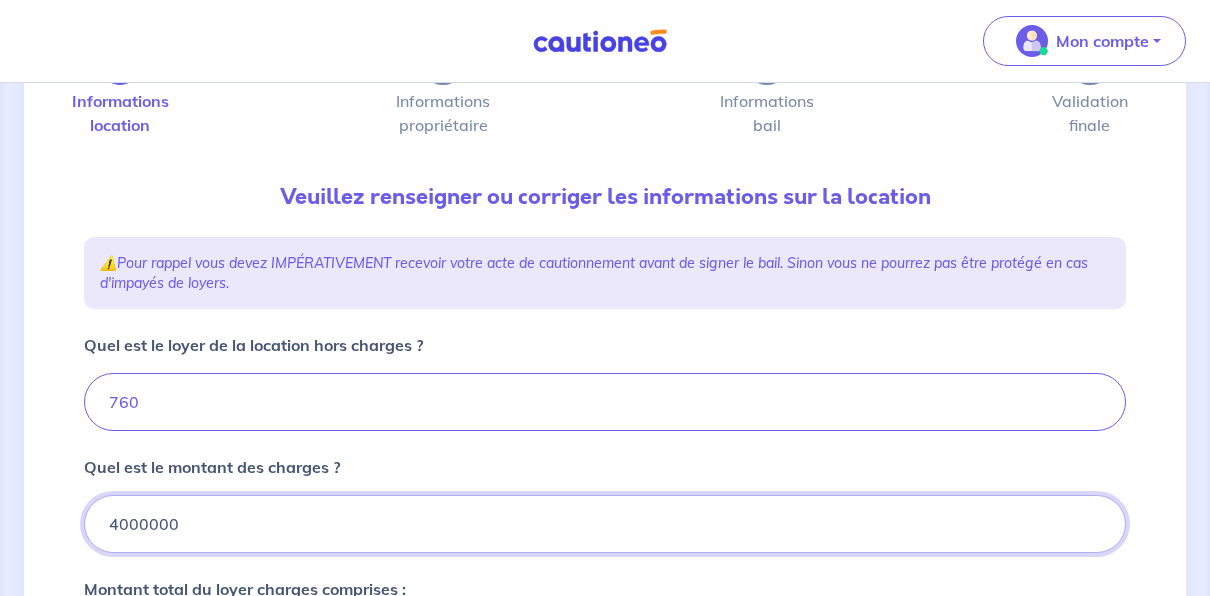 type on "400000760" 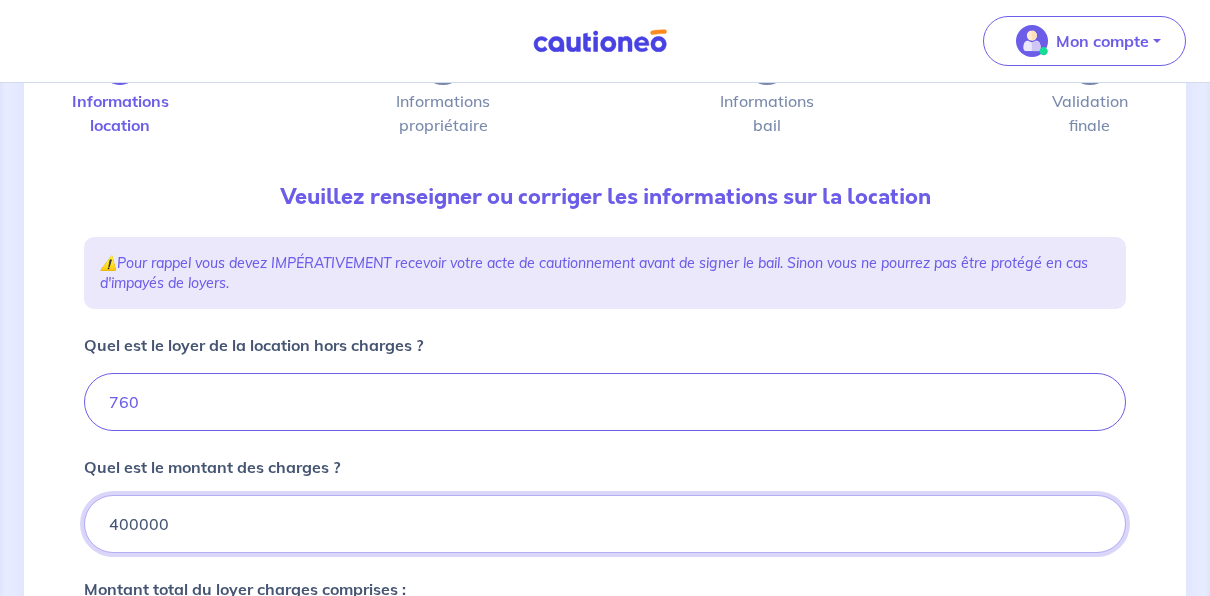 type on "40000760" 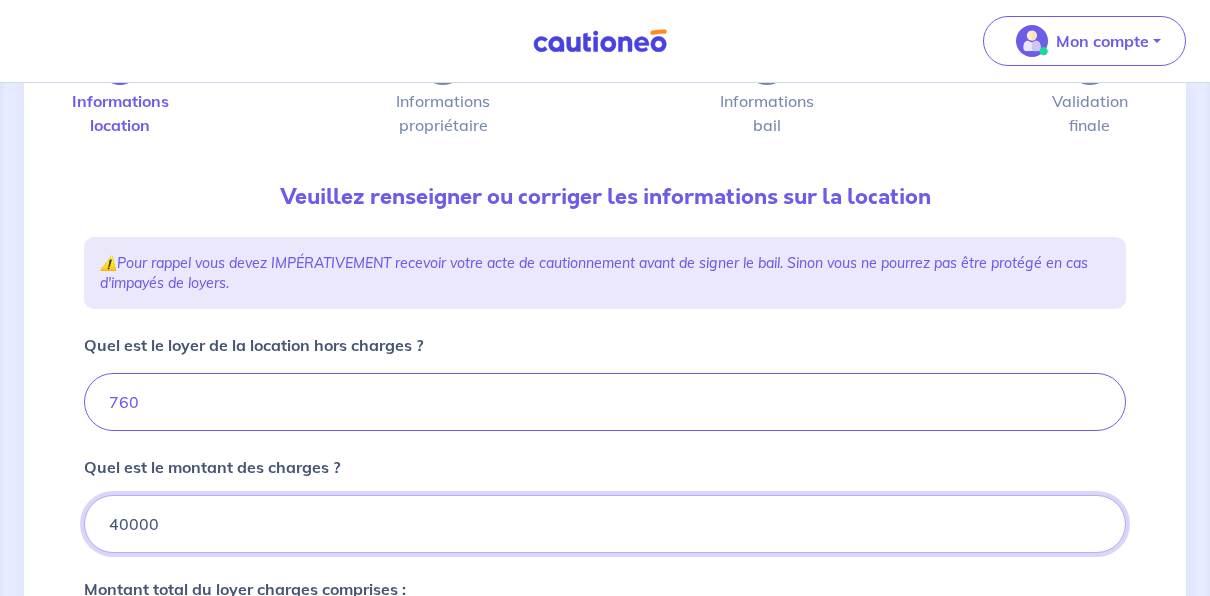 type on "4000760" 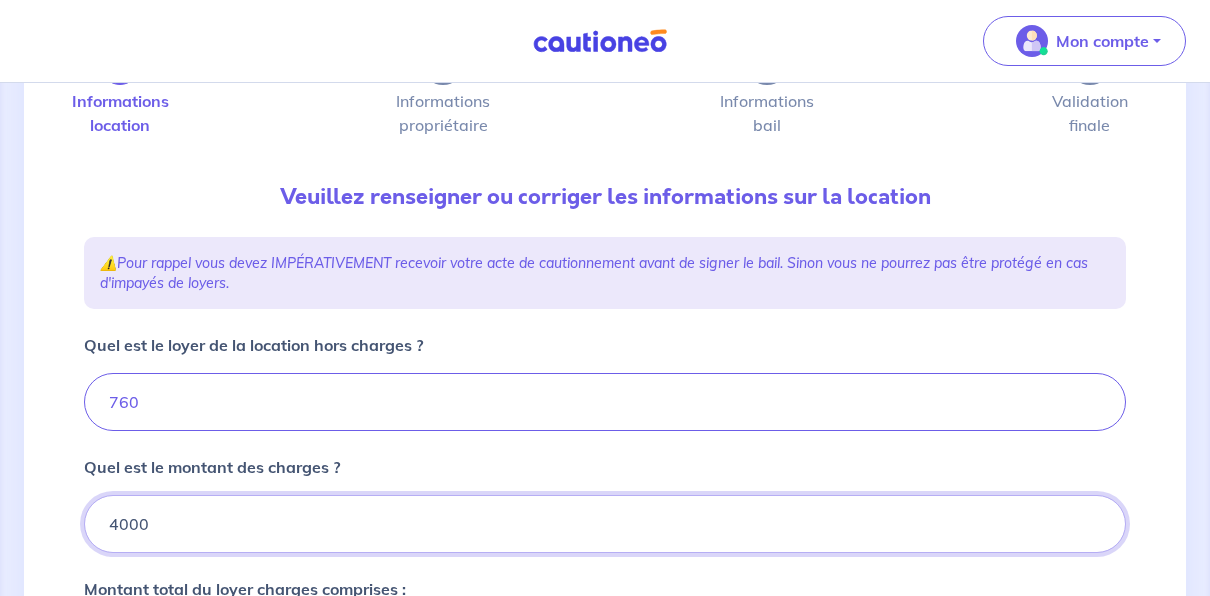 type on "400760" 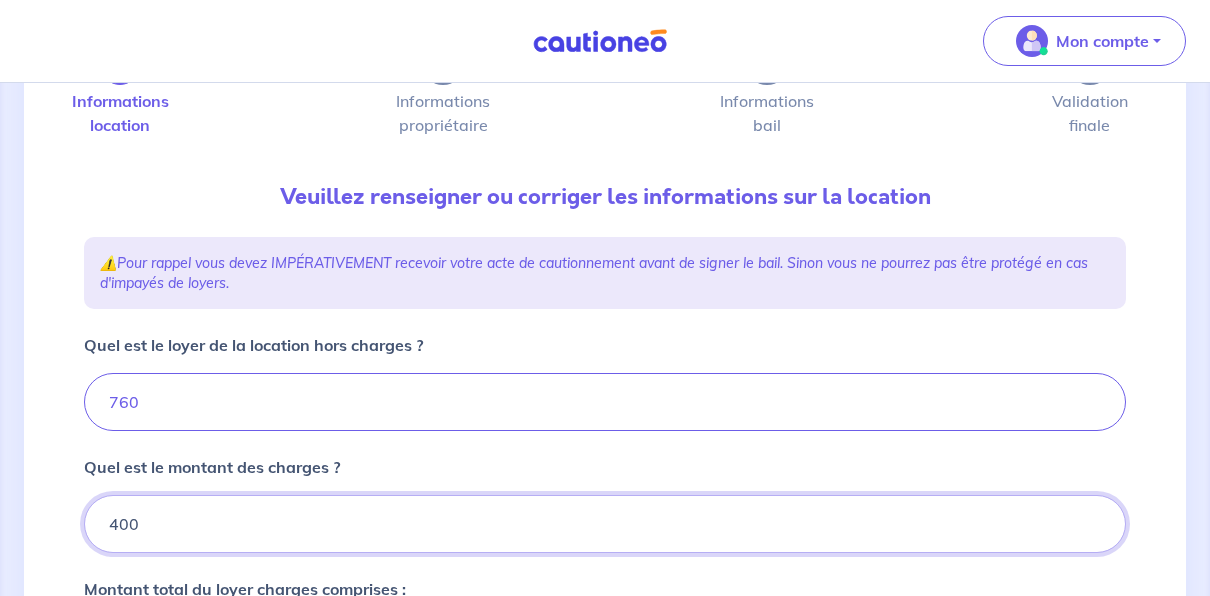 type on "1160" 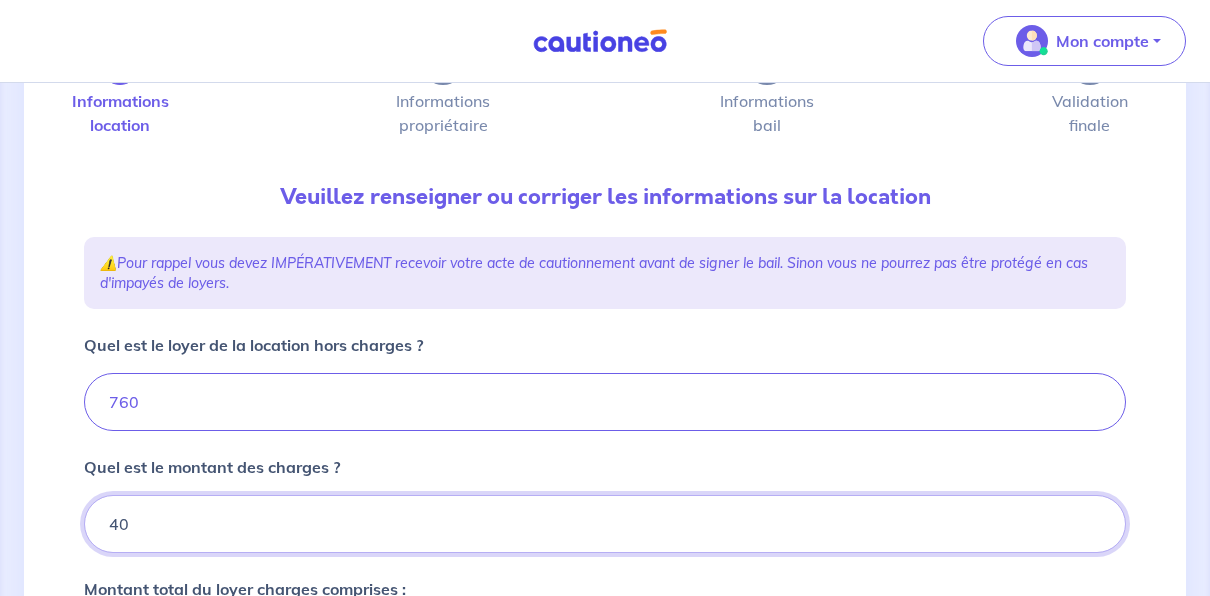 type on "800" 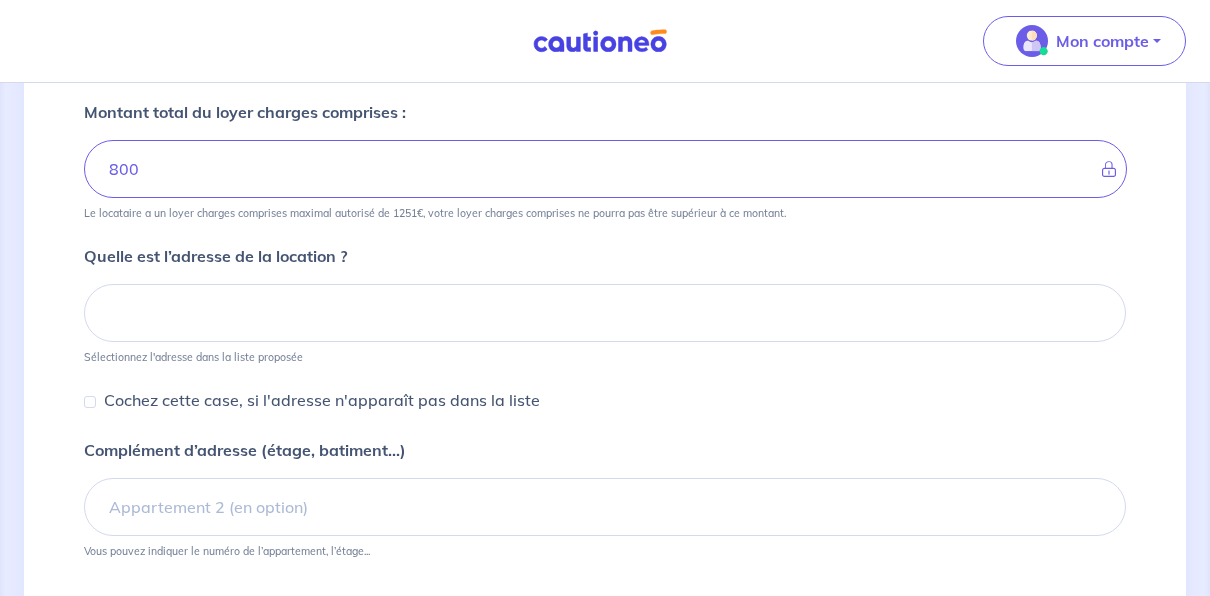 scroll, scrollTop: 612, scrollLeft: 0, axis: vertical 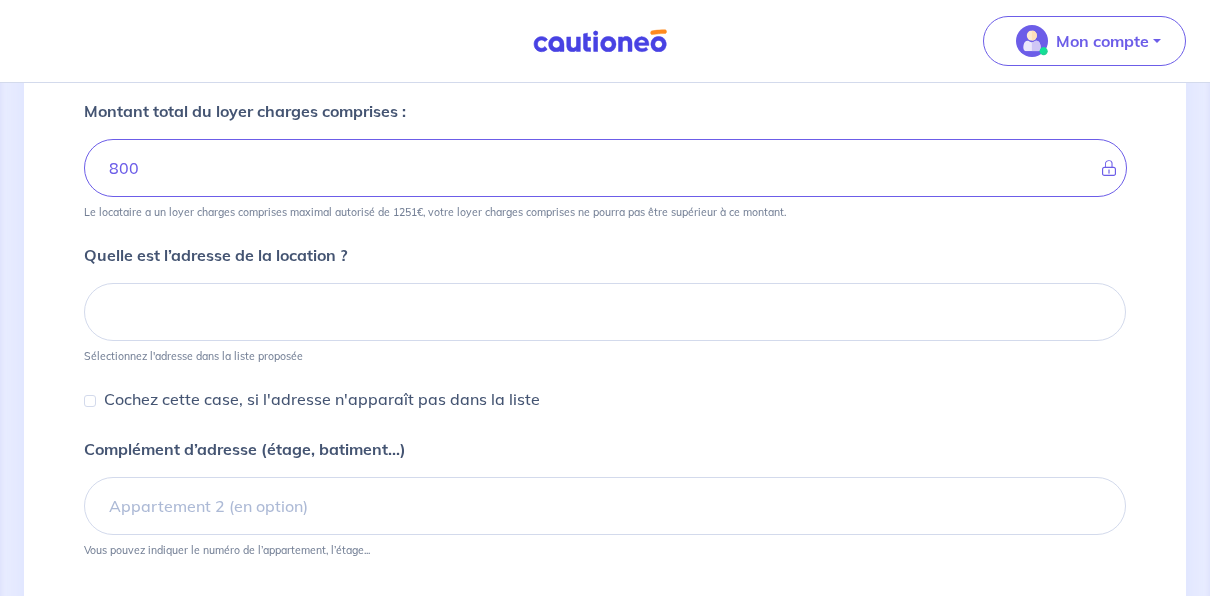 type on "40" 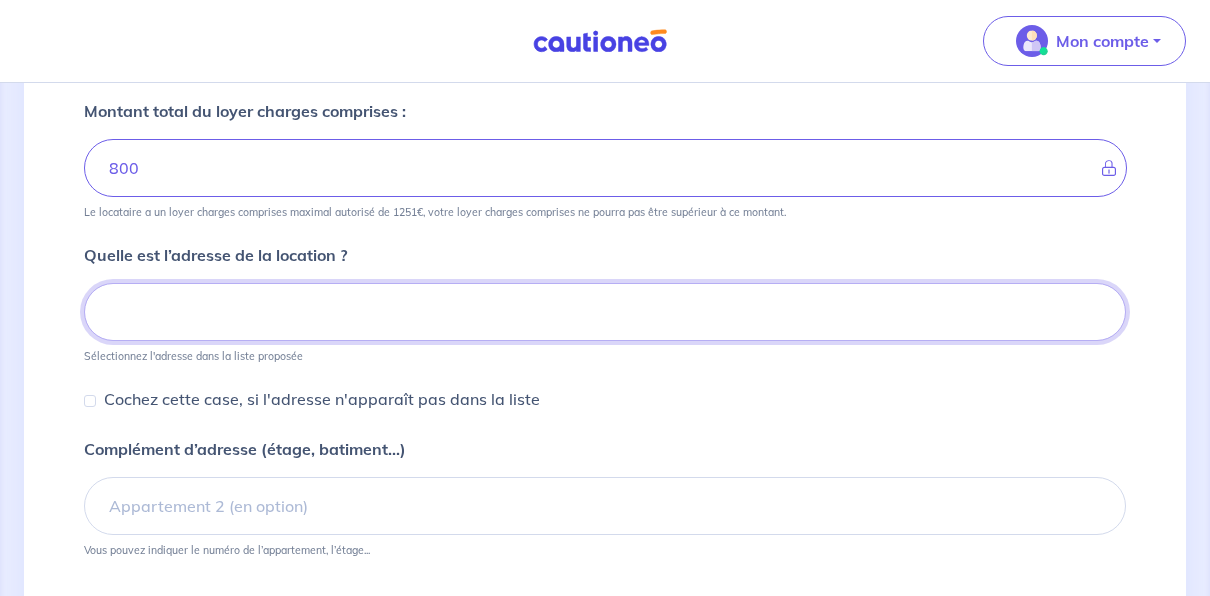 click at bounding box center [605, 312] 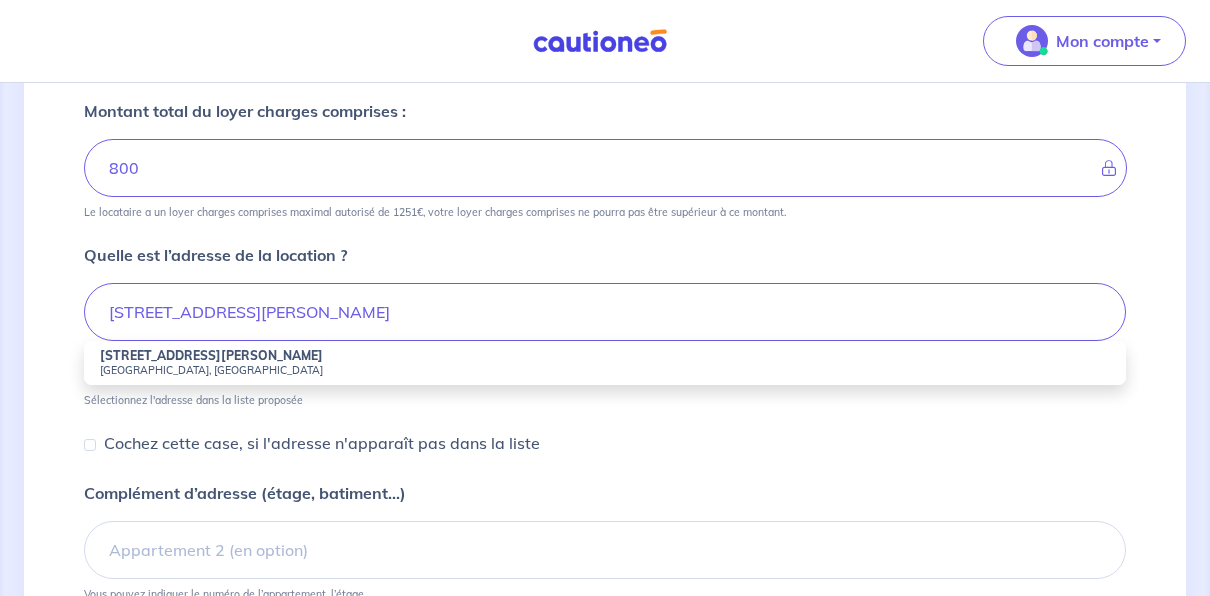 click on "92000 Nanterre, France" at bounding box center (605, 370) 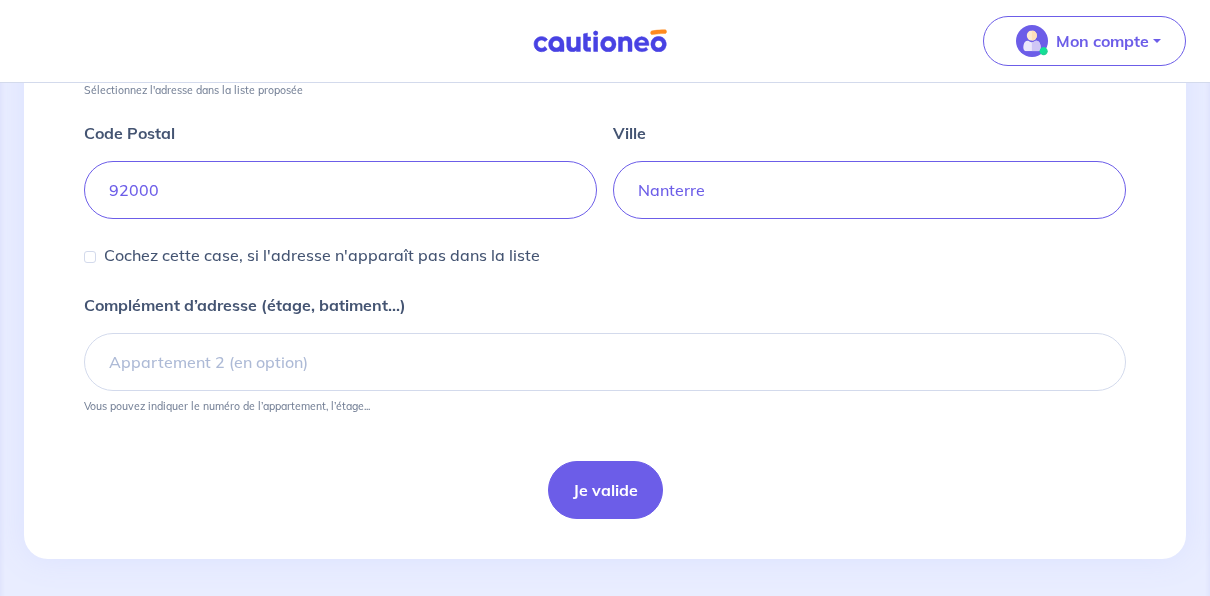 scroll, scrollTop: 883, scrollLeft: 0, axis: vertical 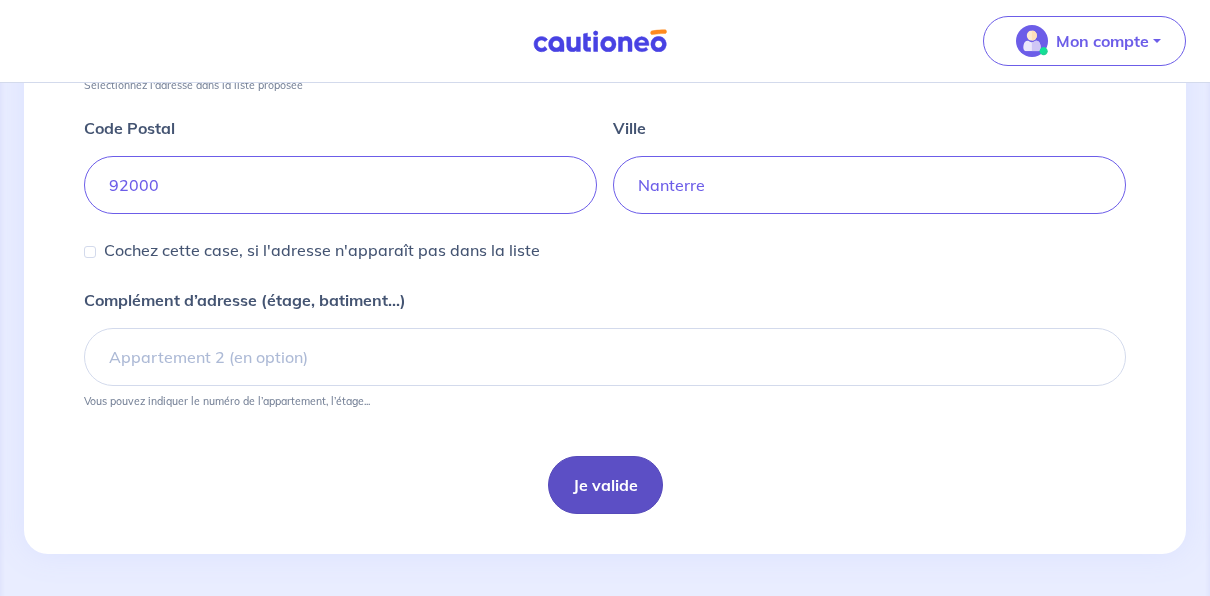 click on "Je valide" at bounding box center [605, 485] 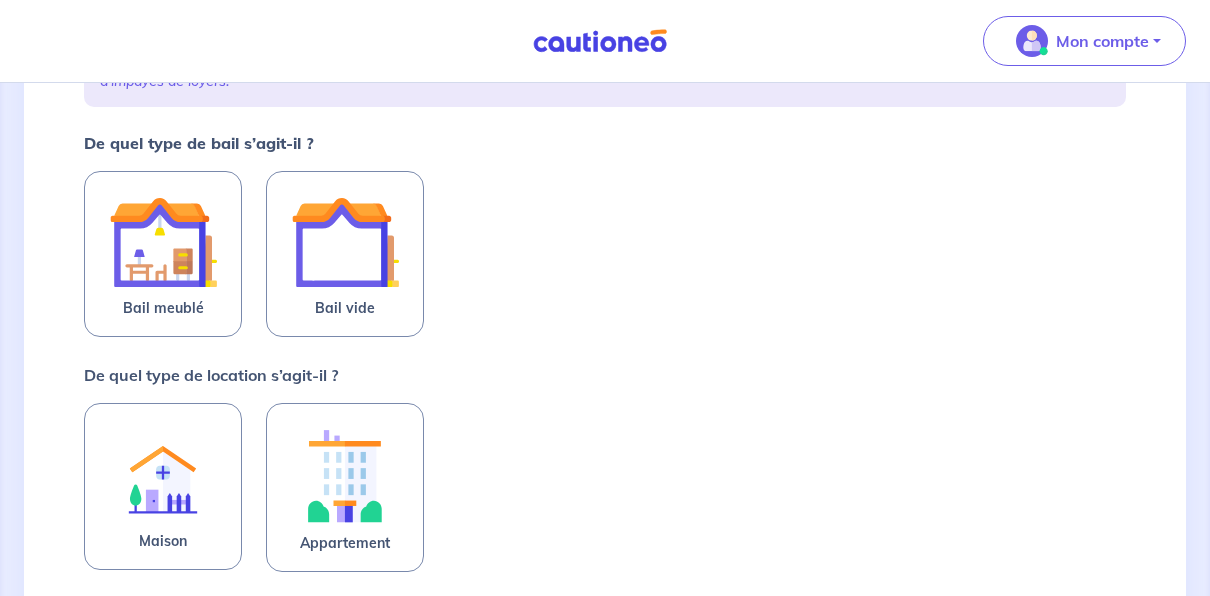 scroll, scrollTop: 348, scrollLeft: 0, axis: vertical 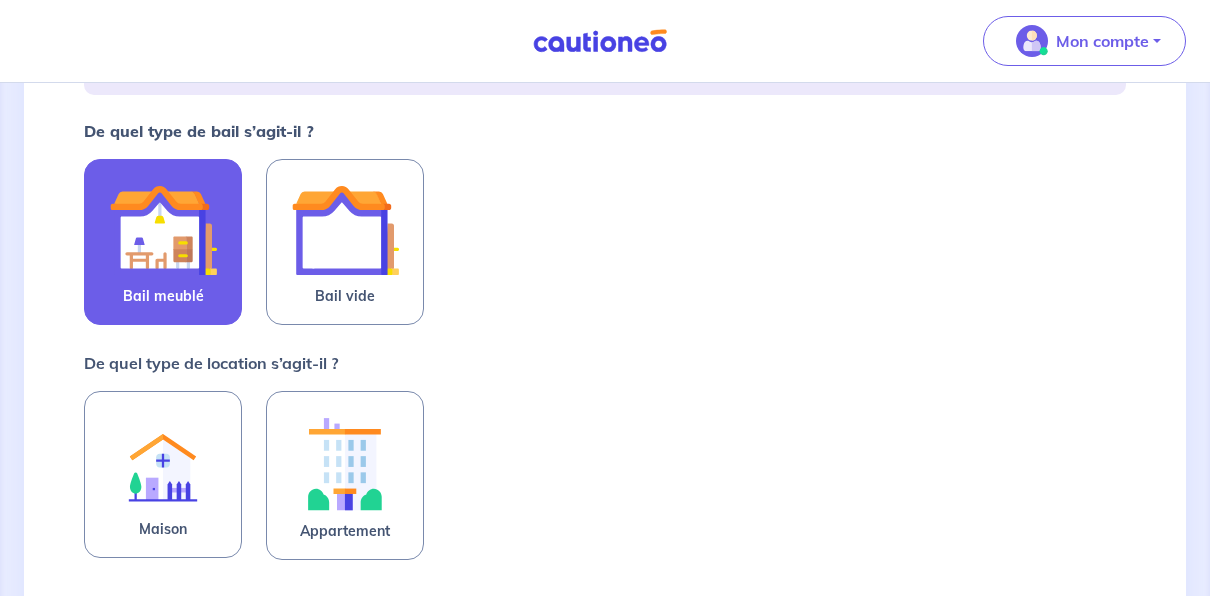 click at bounding box center [163, 230] 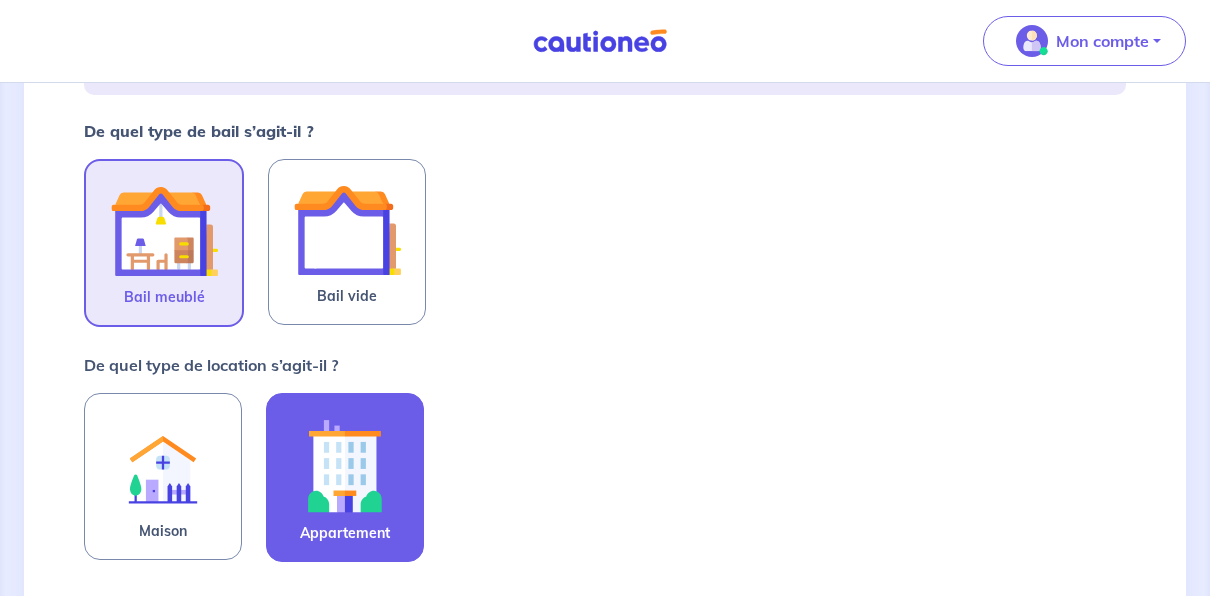 click at bounding box center [345, 465] 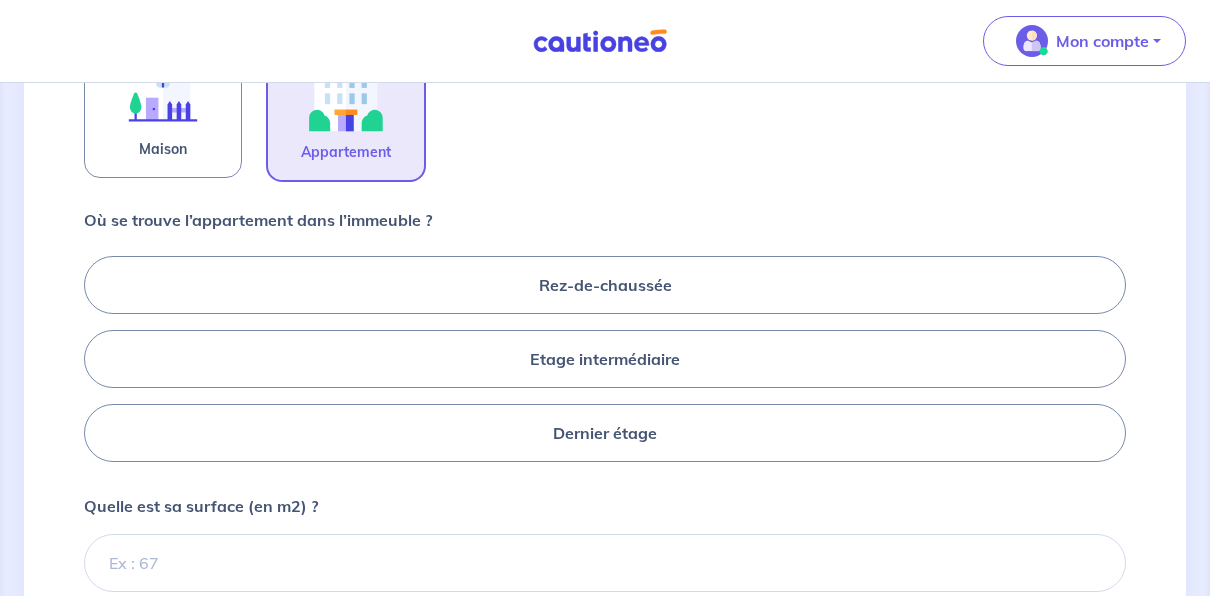 scroll, scrollTop: 736, scrollLeft: 0, axis: vertical 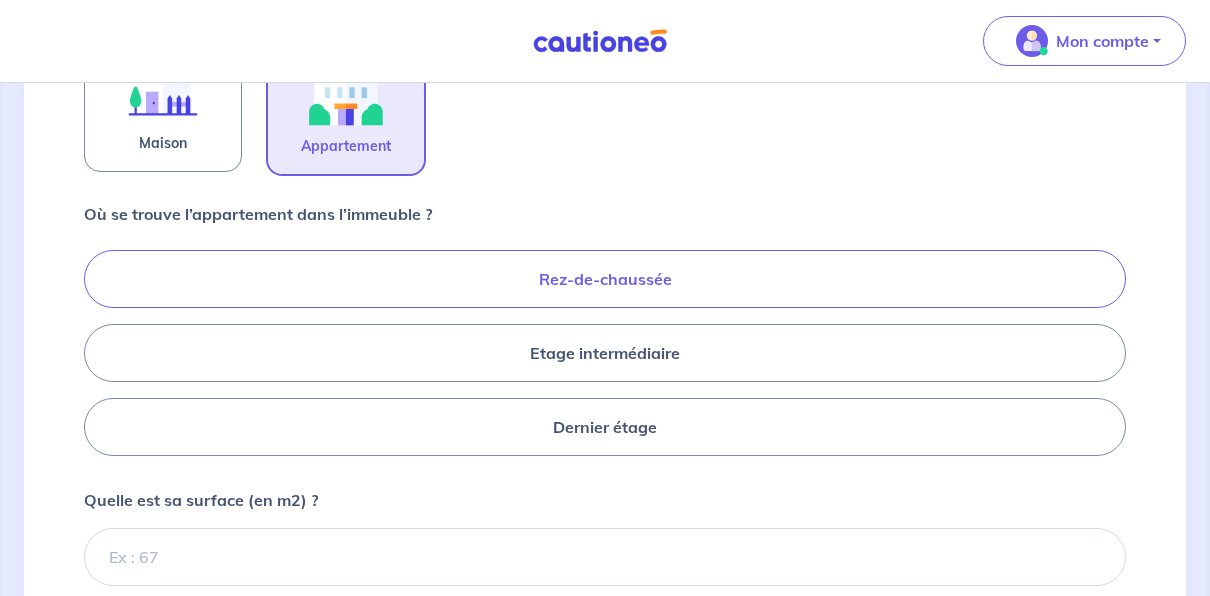 click on "Rez-de-chaussée" at bounding box center [605, 279] 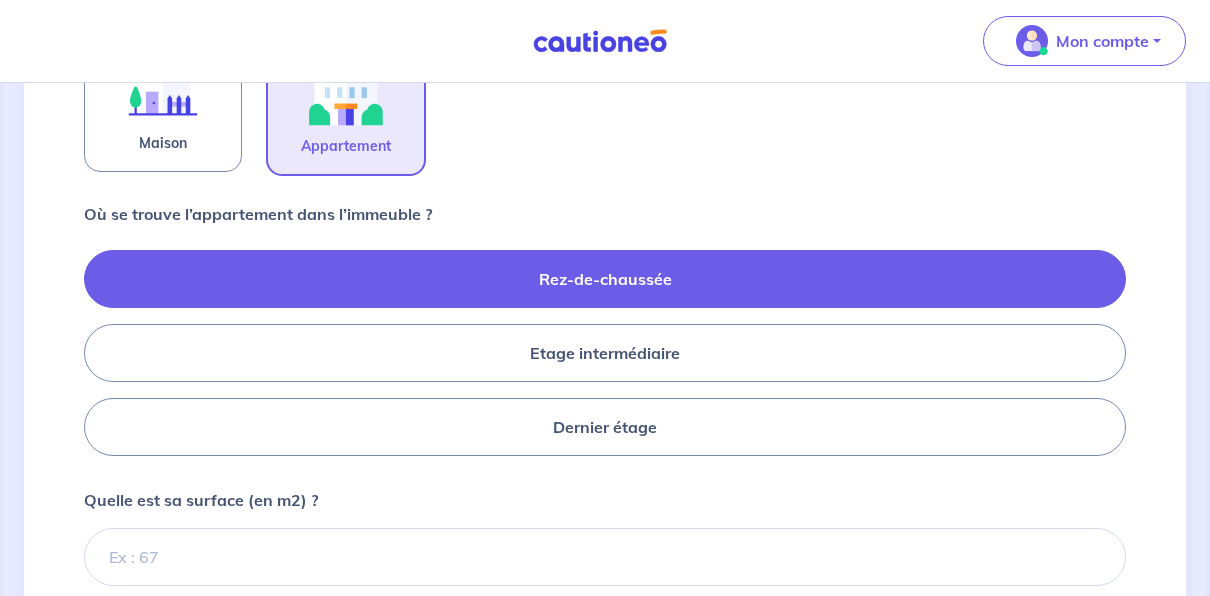 radio on "true" 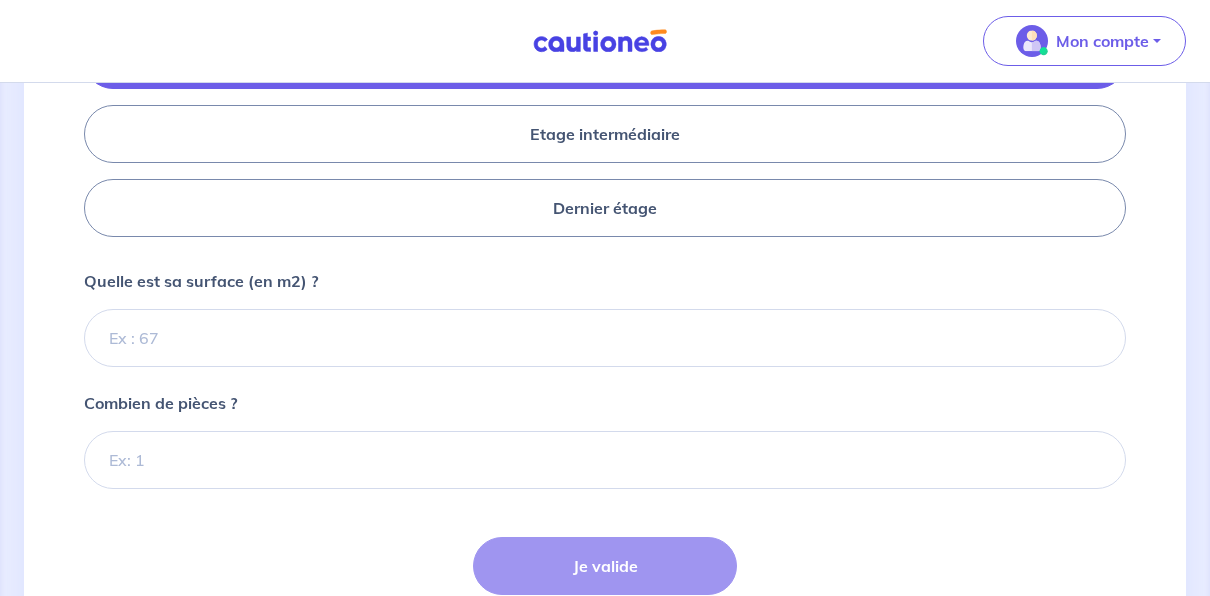 scroll, scrollTop: 976, scrollLeft: 0, axis: vertical 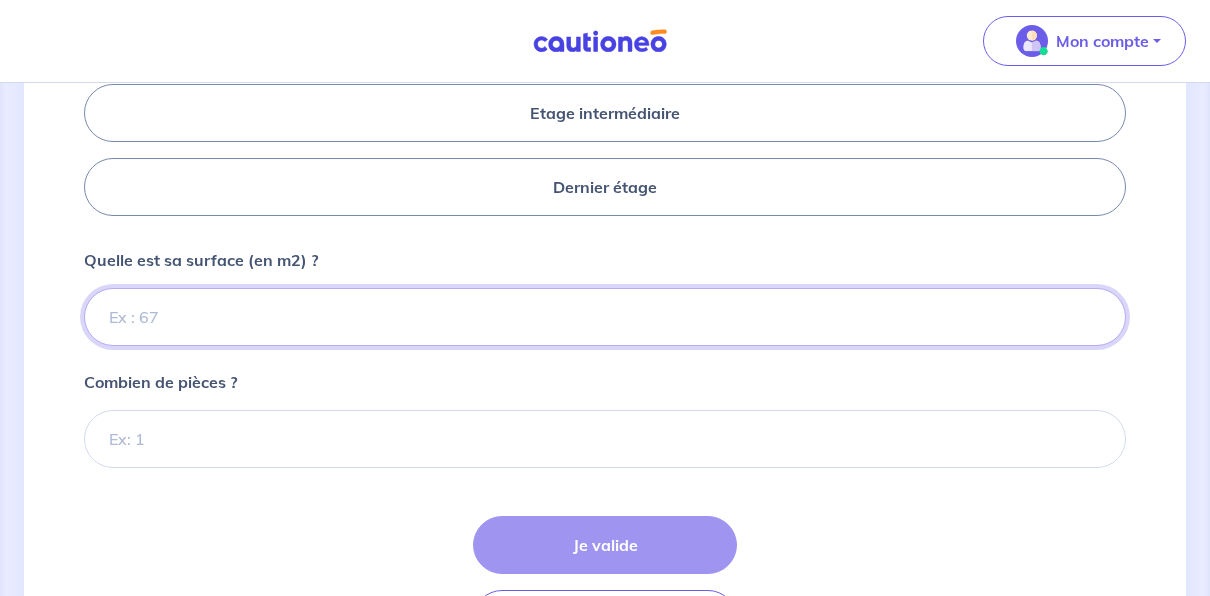 click on "Quelle est sa surface (en m2) ?" at bounding box center (605, 317) 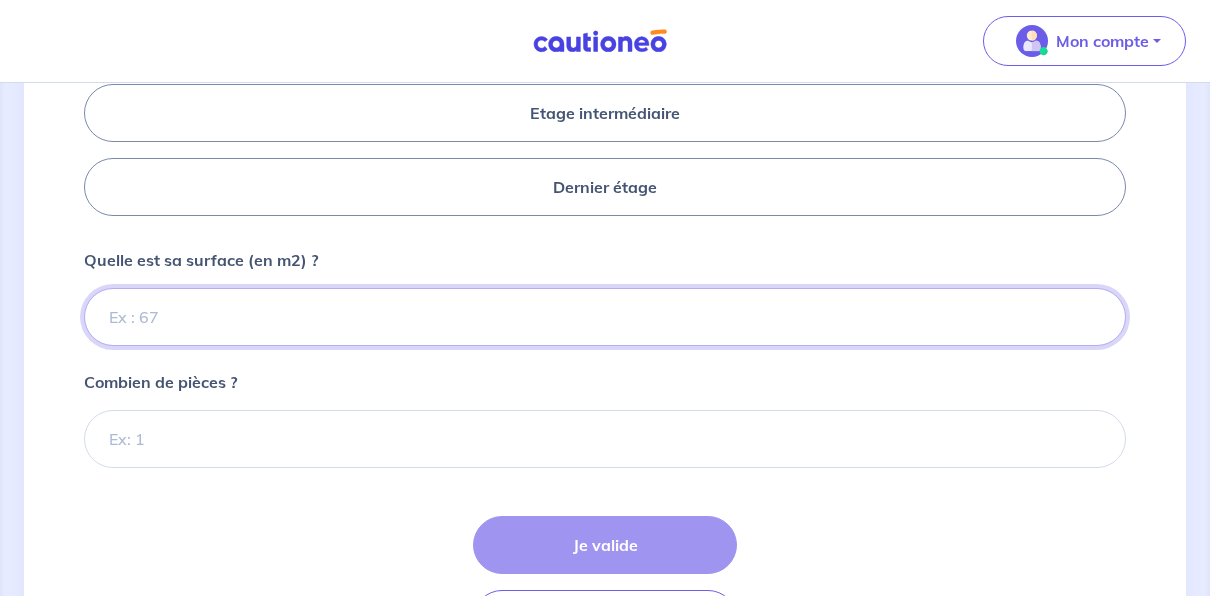 type on "23" 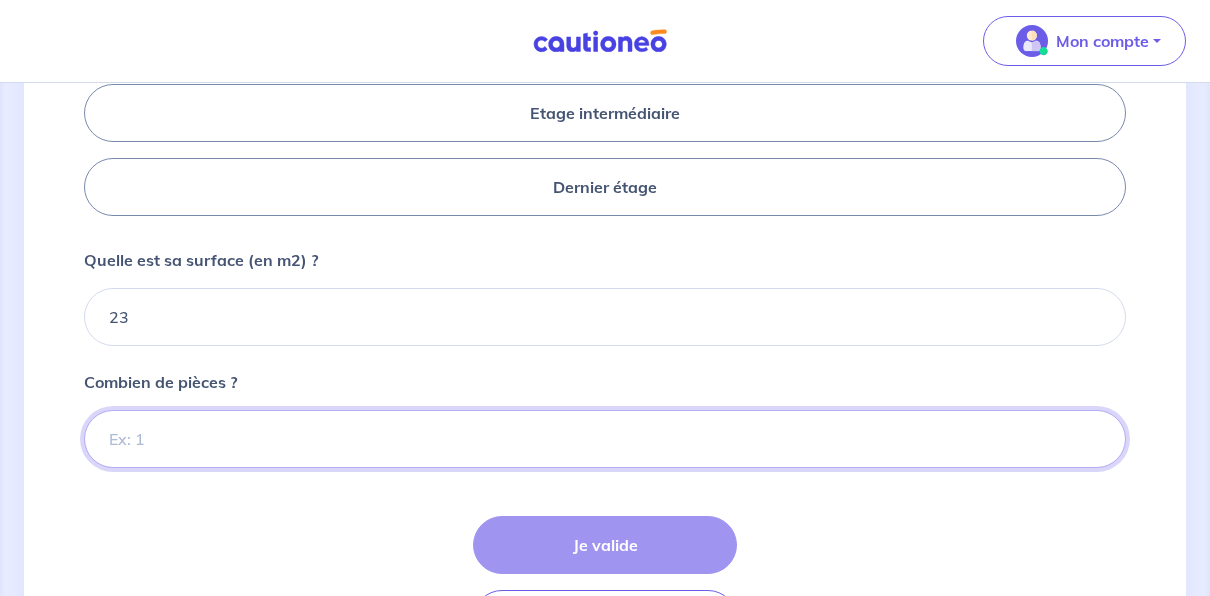 click on "Combien de pièces ?" at bounding box center (605, 439) 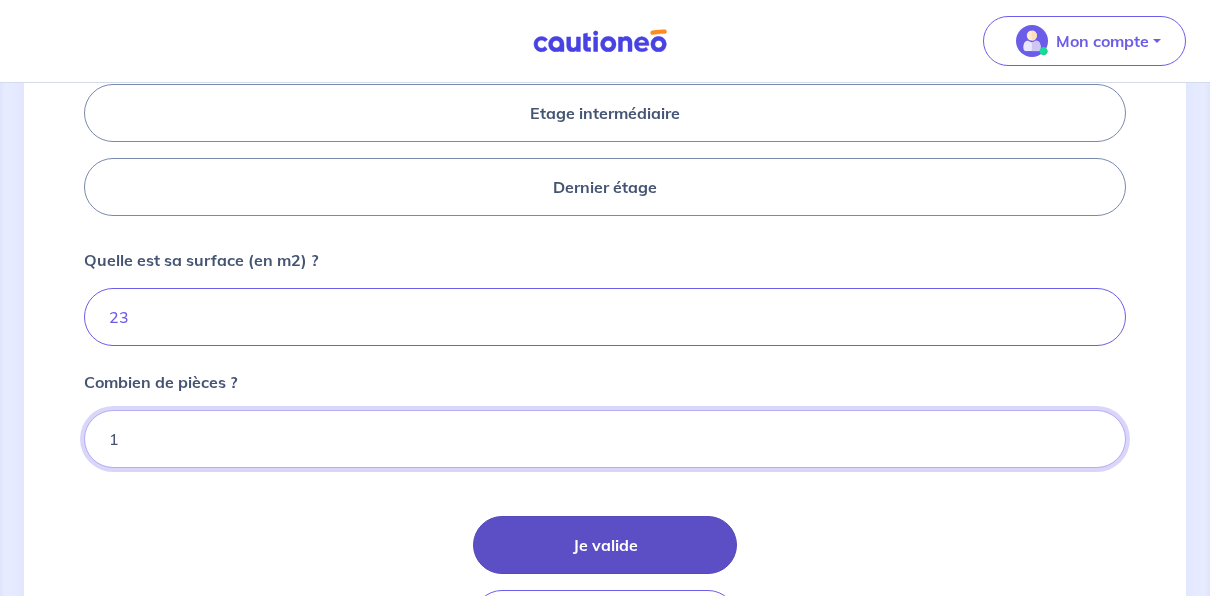 type on "1" 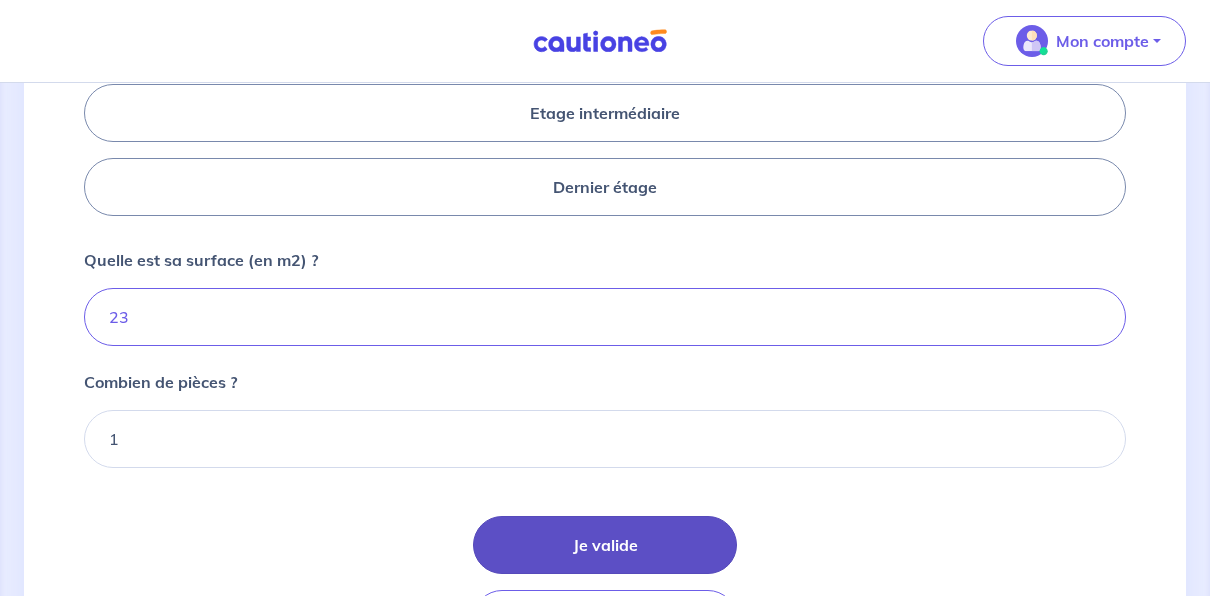 click on "Je valide" at bounding box center [605, 545] 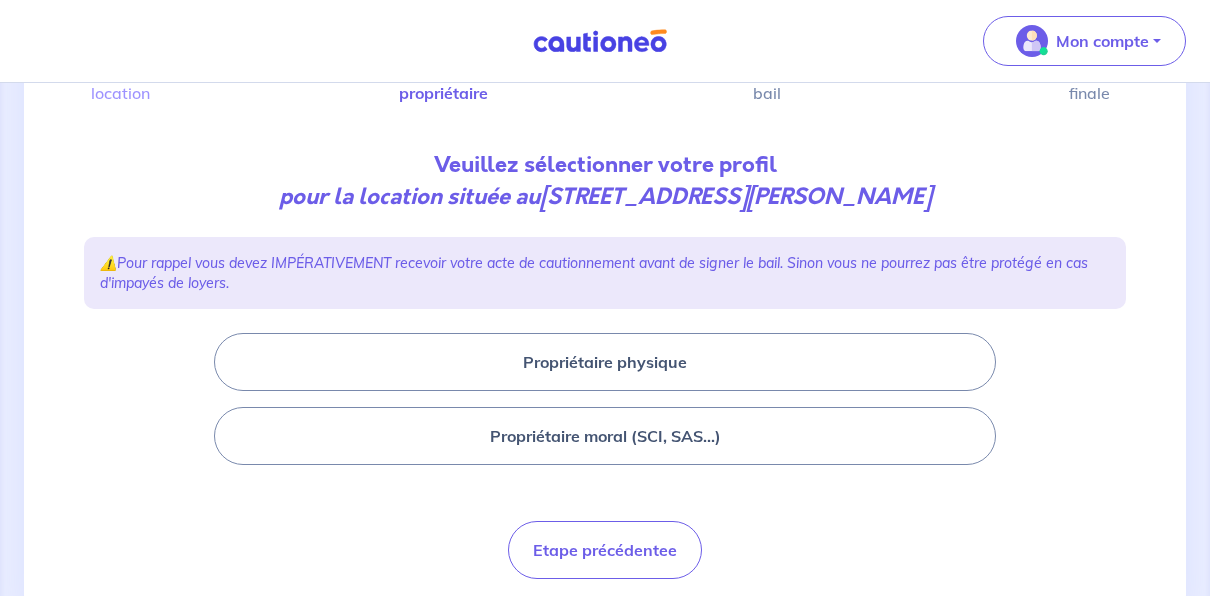 scroll, scrollTop: 167, scrollLeft: 0, axis: vertical 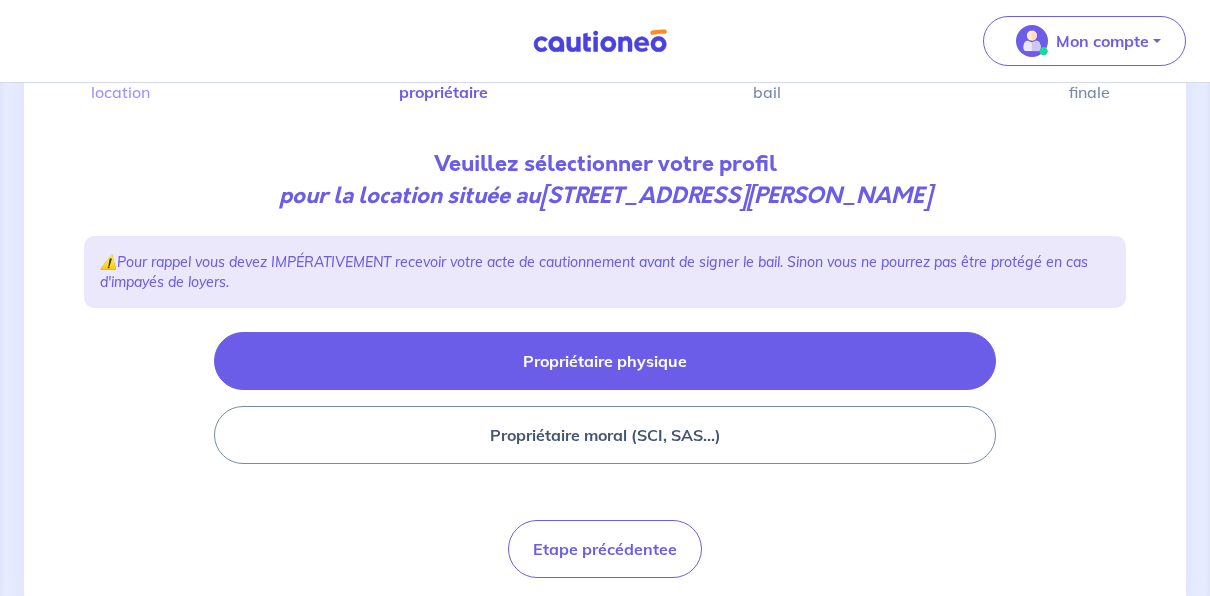click on "Propriétaire physique" at bounding box center (605, 361) 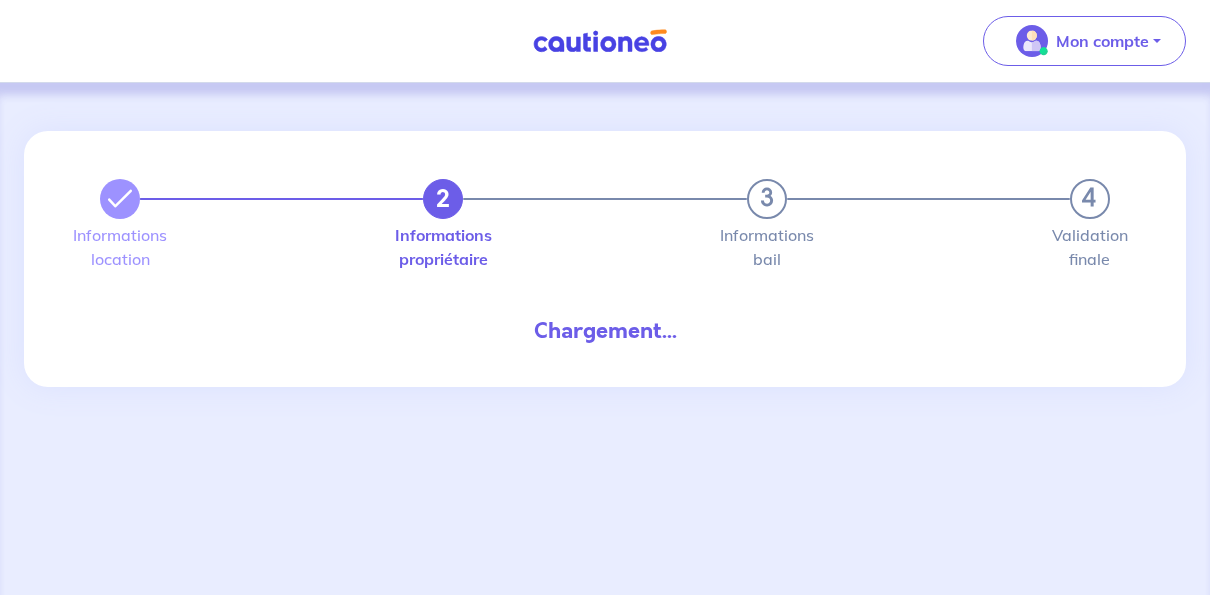 scroll, scrollTop: 0, scrollLeft: 0, axis: both 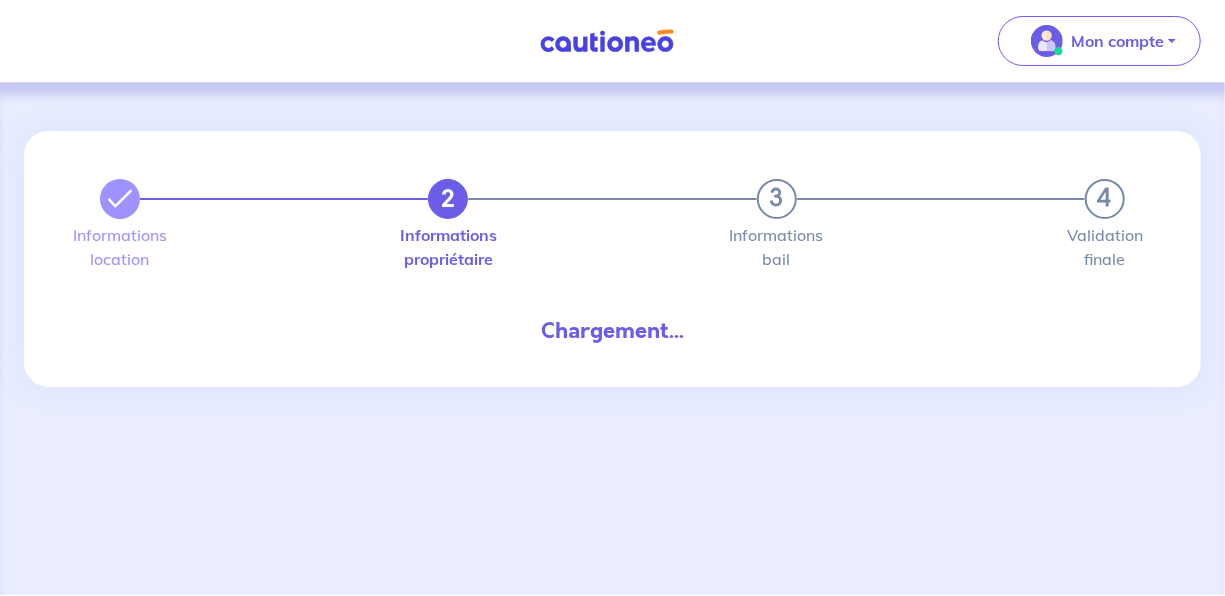 select on "FR" 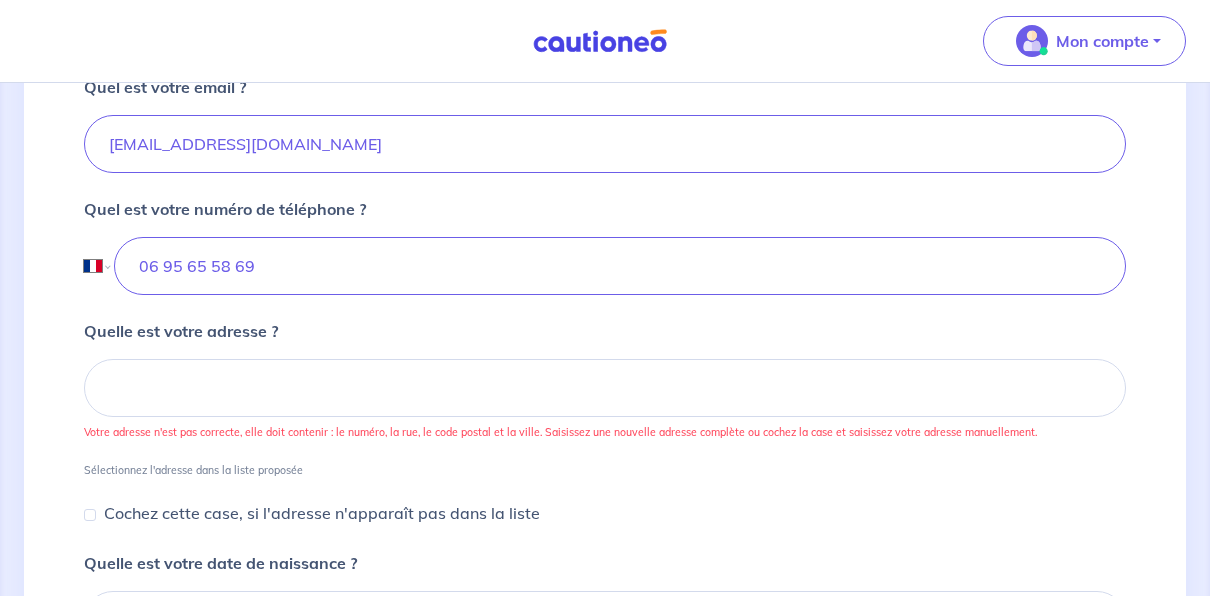 scroll, scrollTop: 699, scrollLeft: 0, axis: vertical 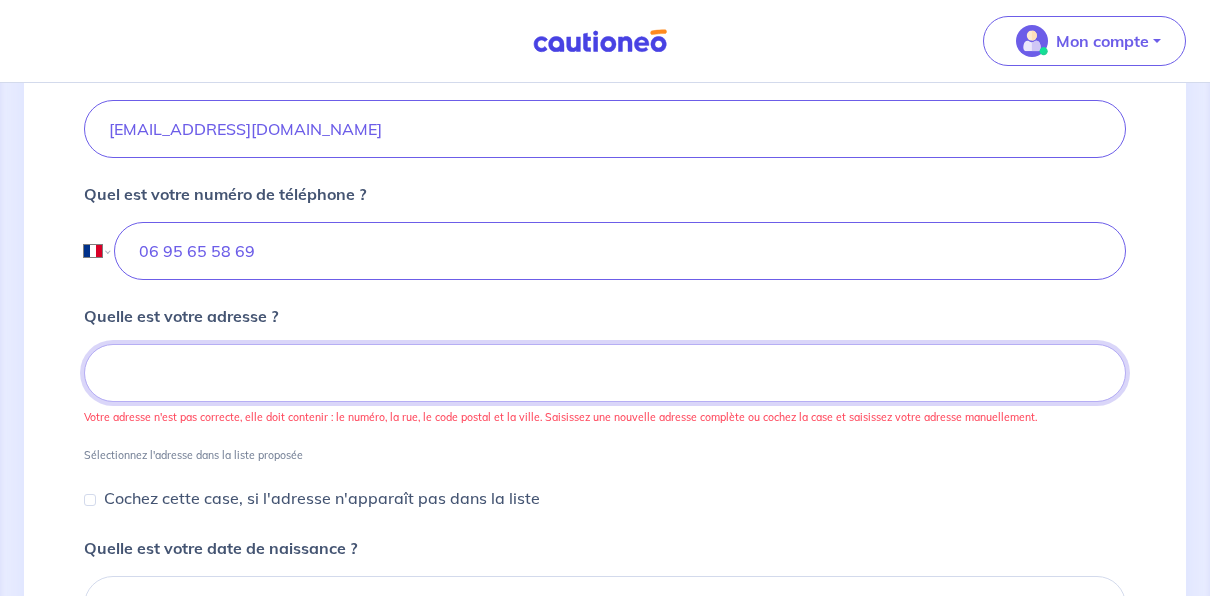 click at bounding box center (605, 373) 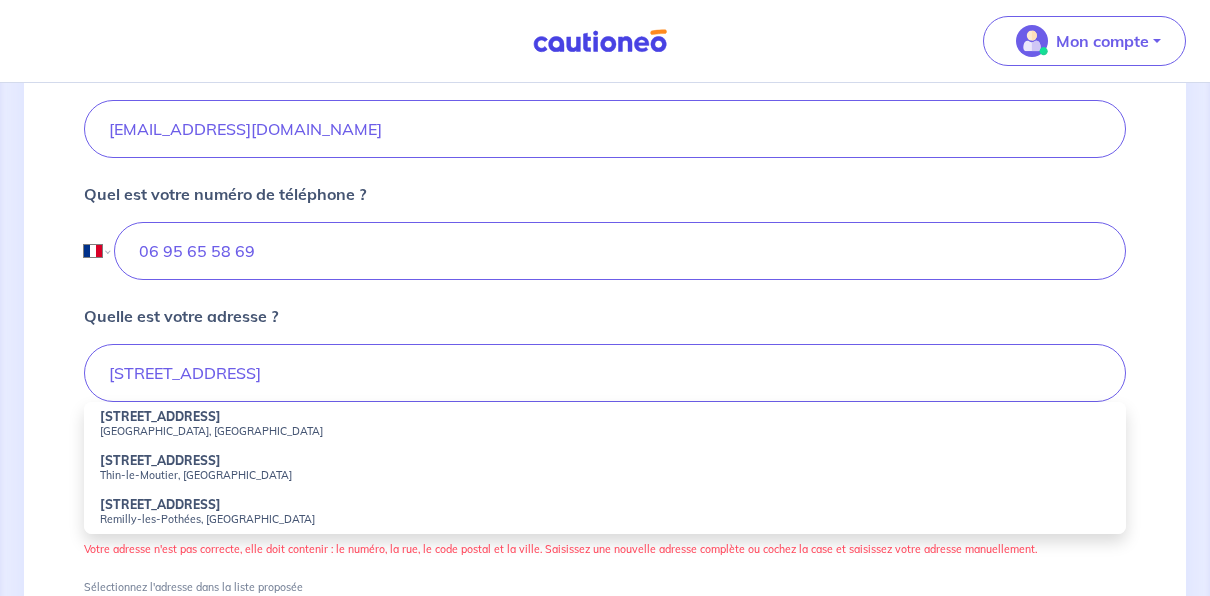 click on "10 Rue de Bellevue" at bounding box center (160, 416) 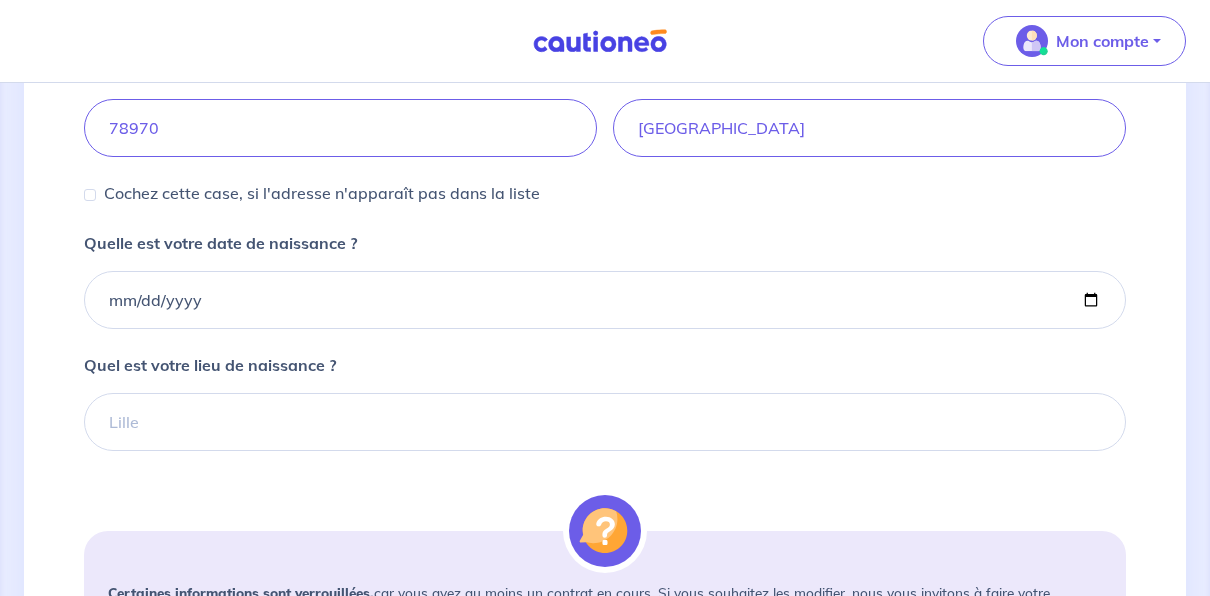 scroll, scrollTop: 1124, scrollLeft: 0, axis: vertical 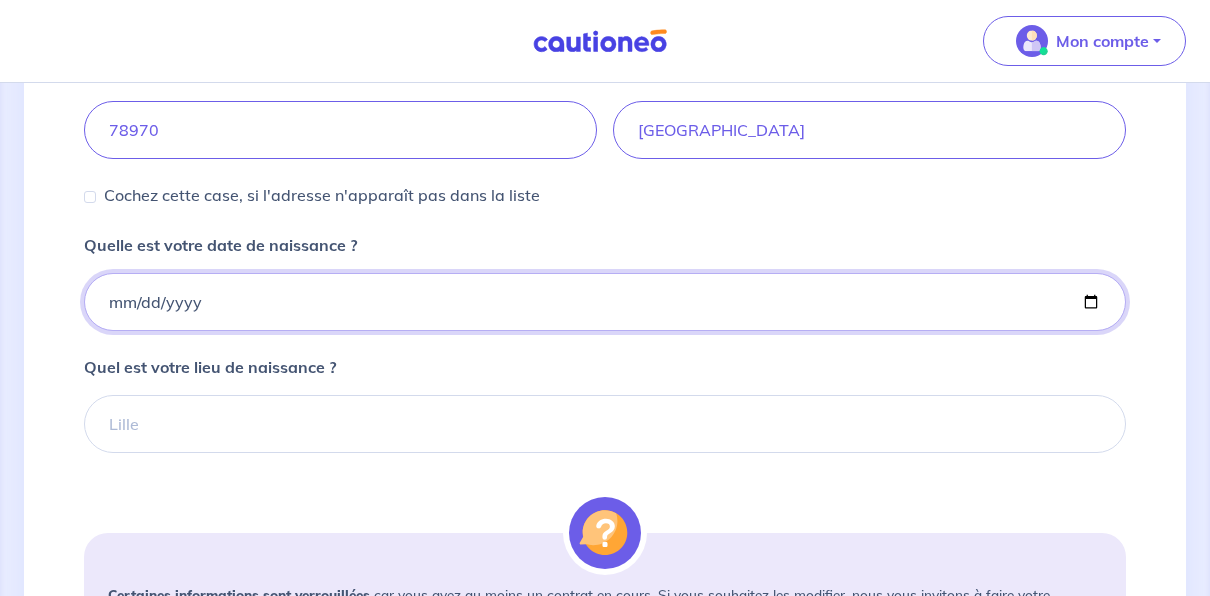 click on "Quelle est votre date de naissance ?" at bounding box center (605, 302) 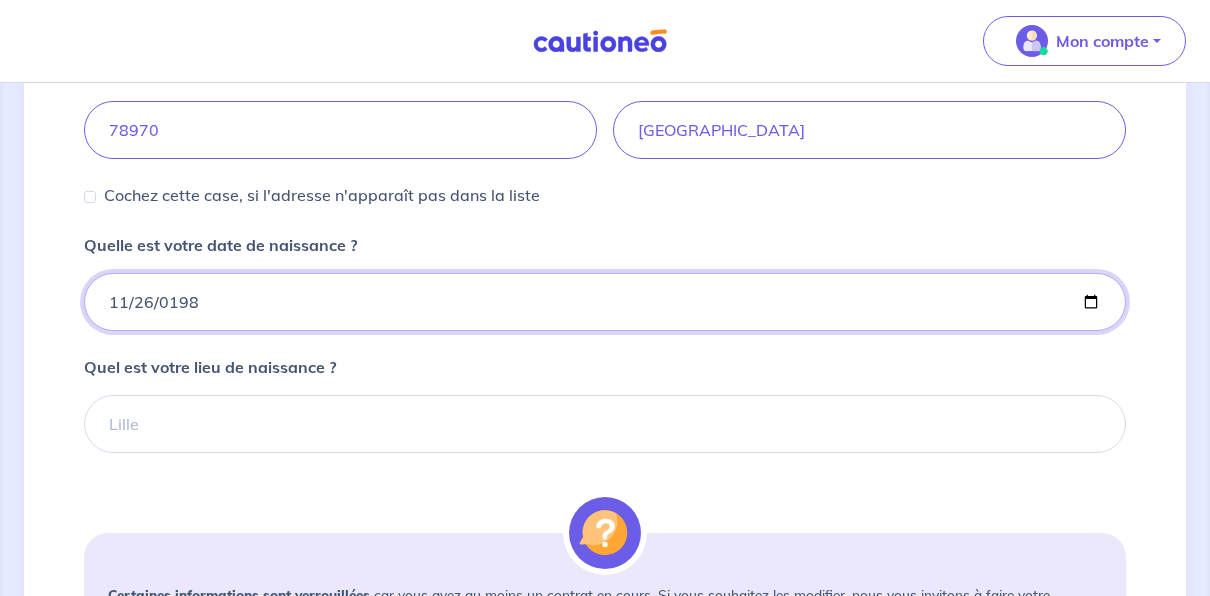 type on "1982-11-26" 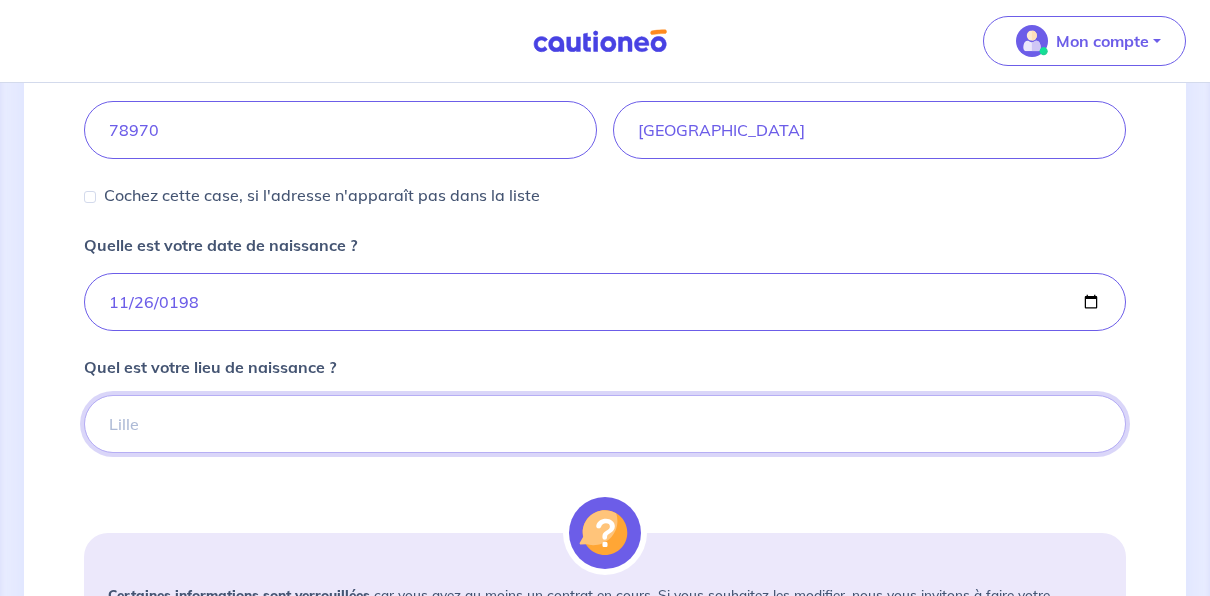 click on "Quel est votre lieu de naissance ?" at bounding box center [605, 424] 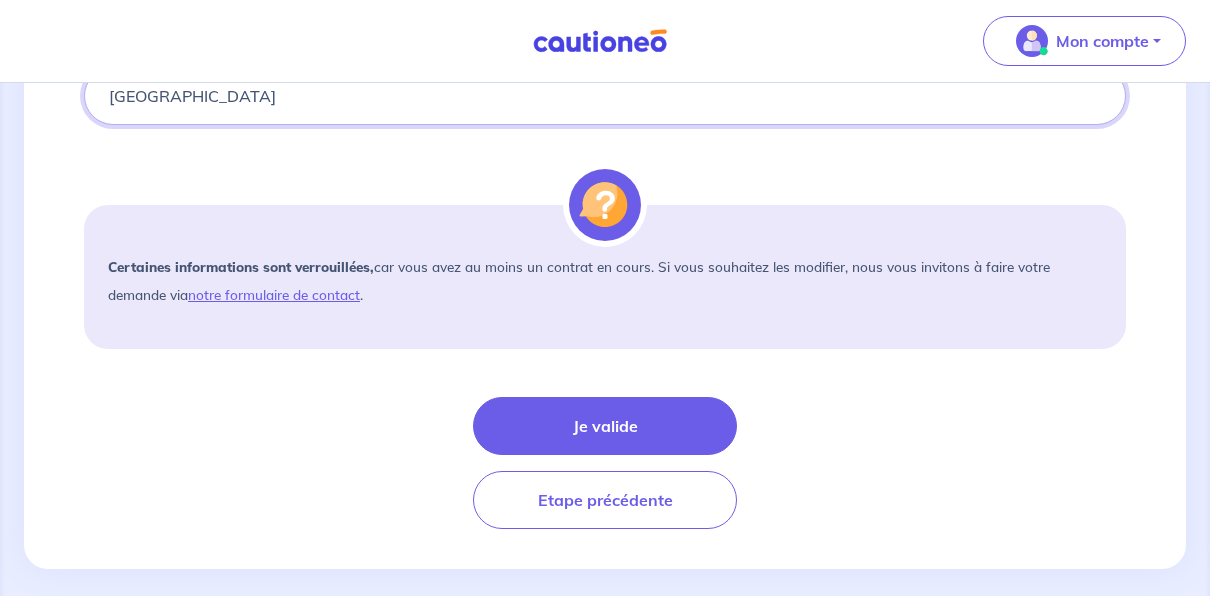 scroll, scrollTop: 1465, scrollLeft: 0, axis: vertical 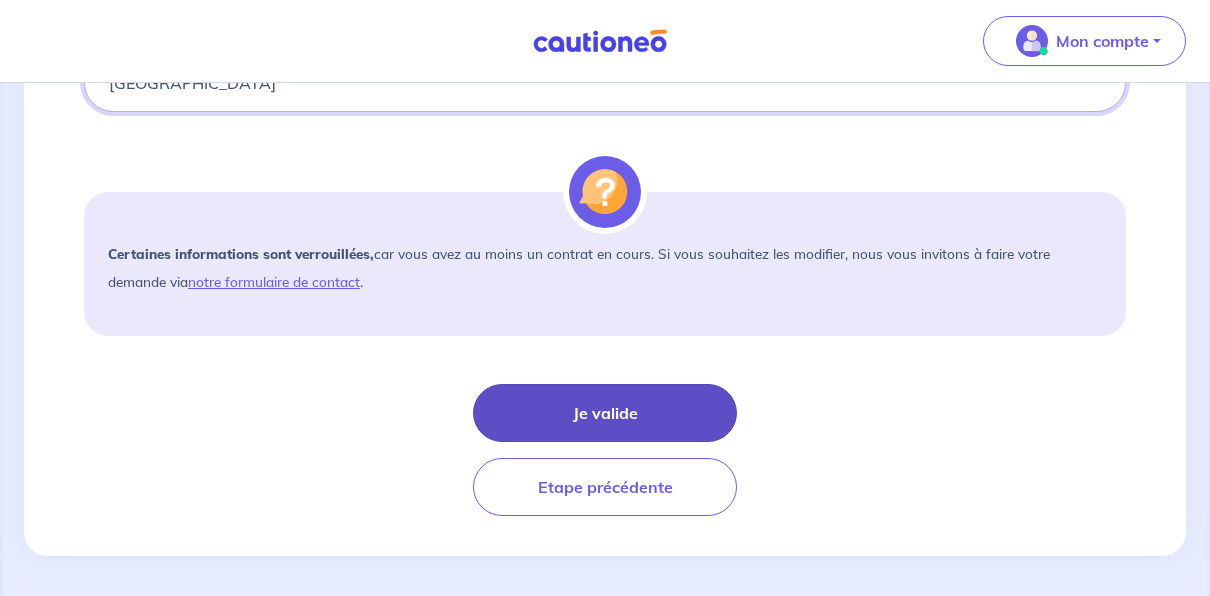 type on "MEXIQUE" 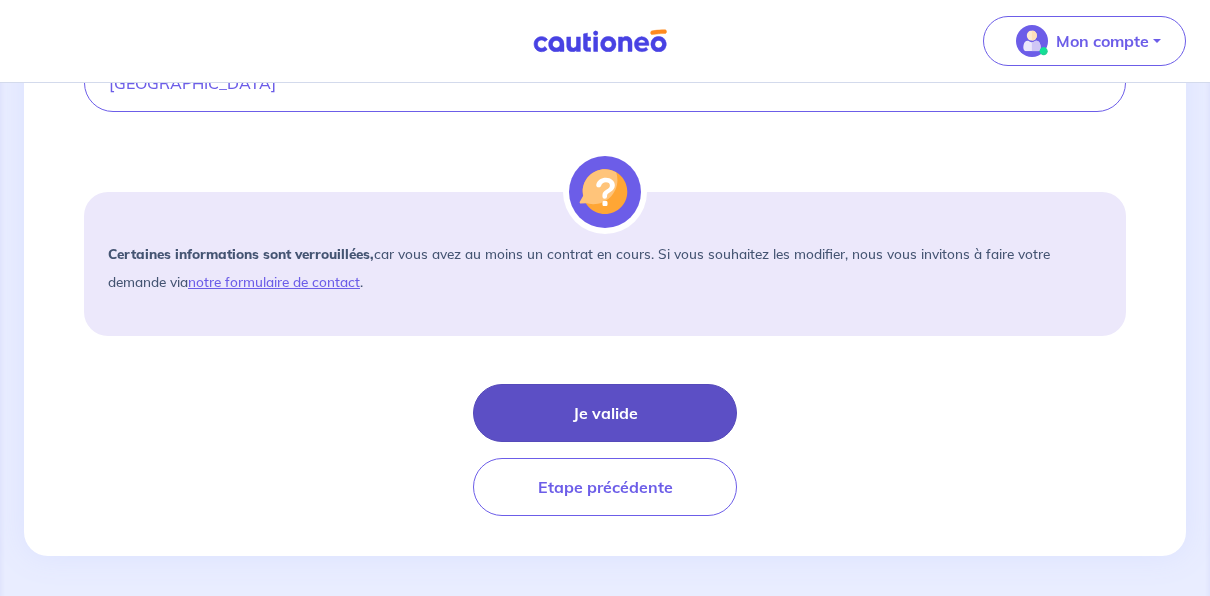 click on "Je valide" at bounding box center (605, 413) 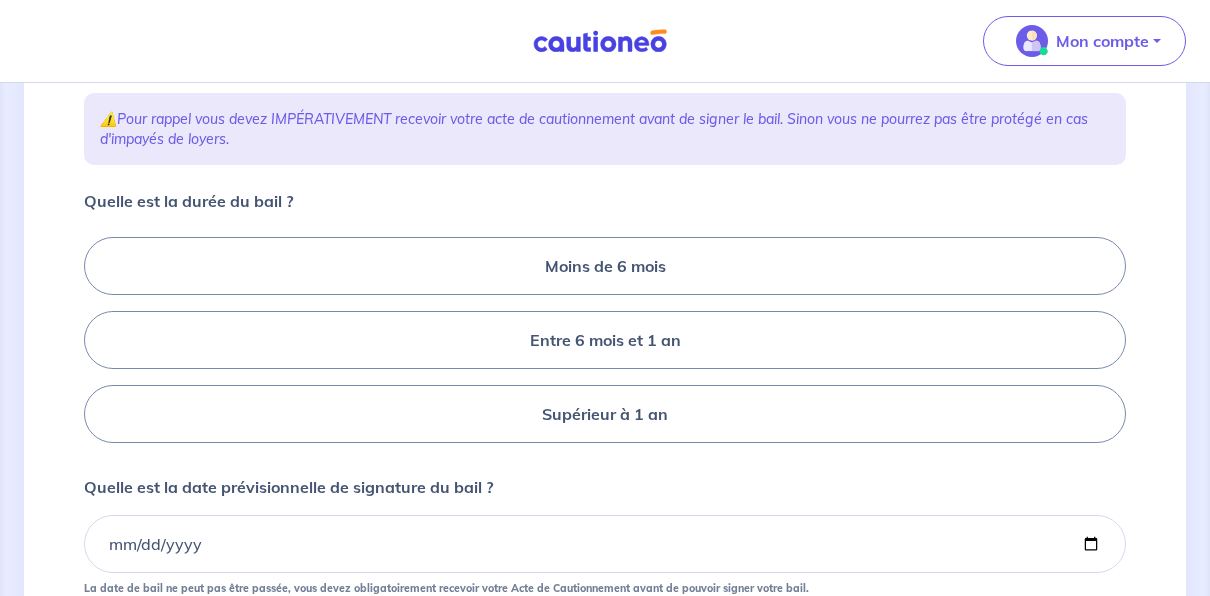 scroll, scrollTop: 363, scrollLeft: 0, axis: vertical 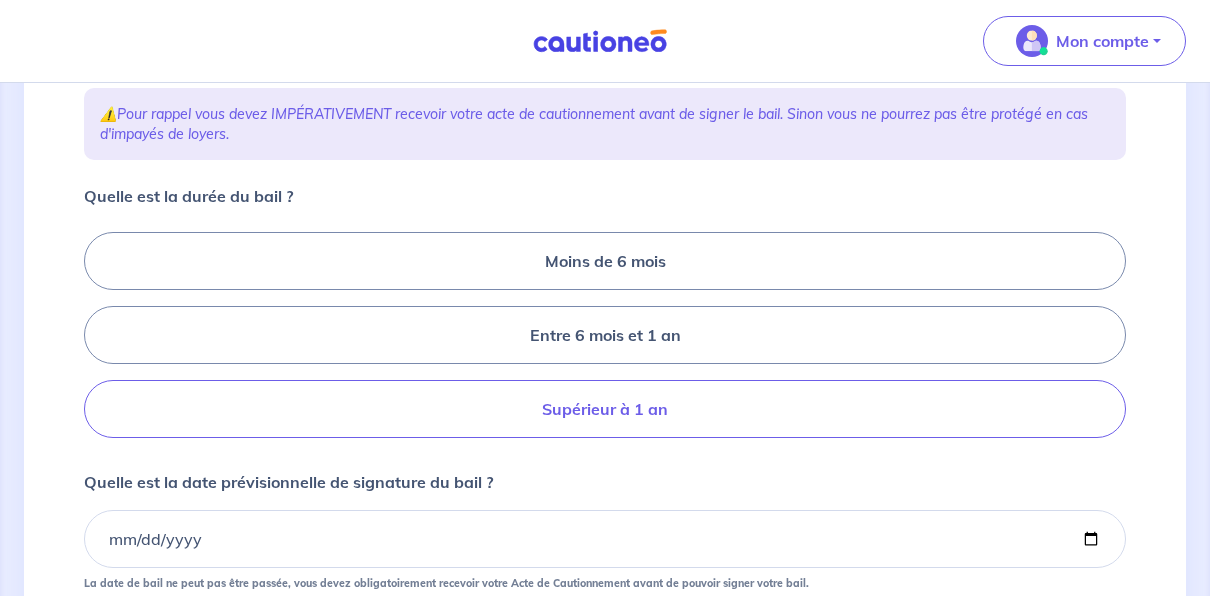 click on "Supérieur à 1 an" at bounding box center (605, 409) 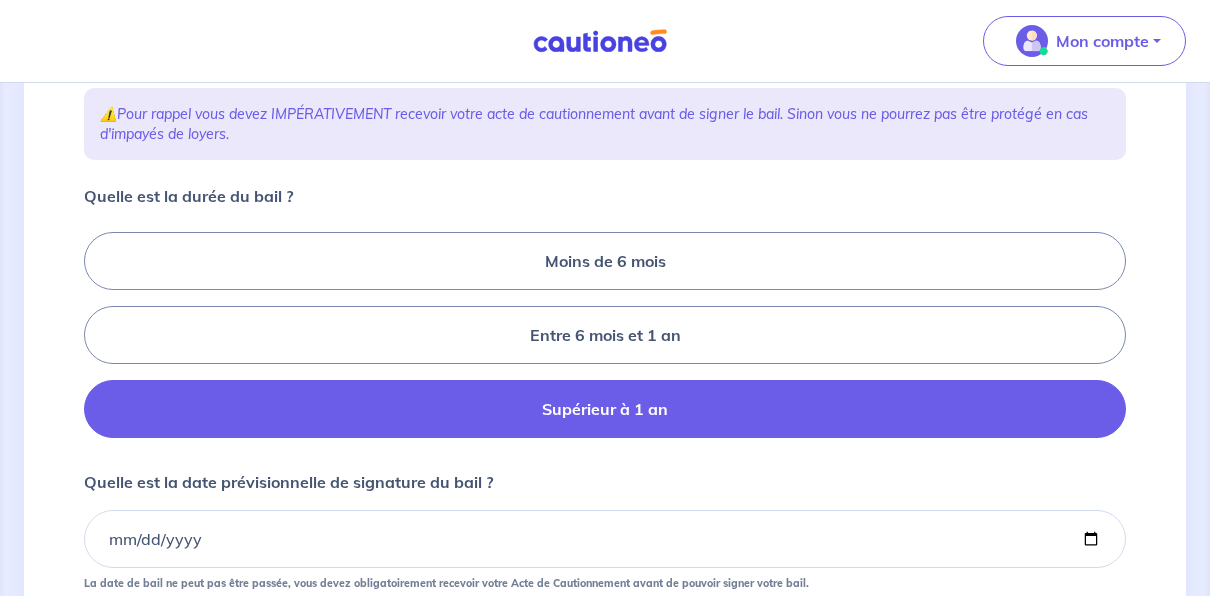 radio on "true" 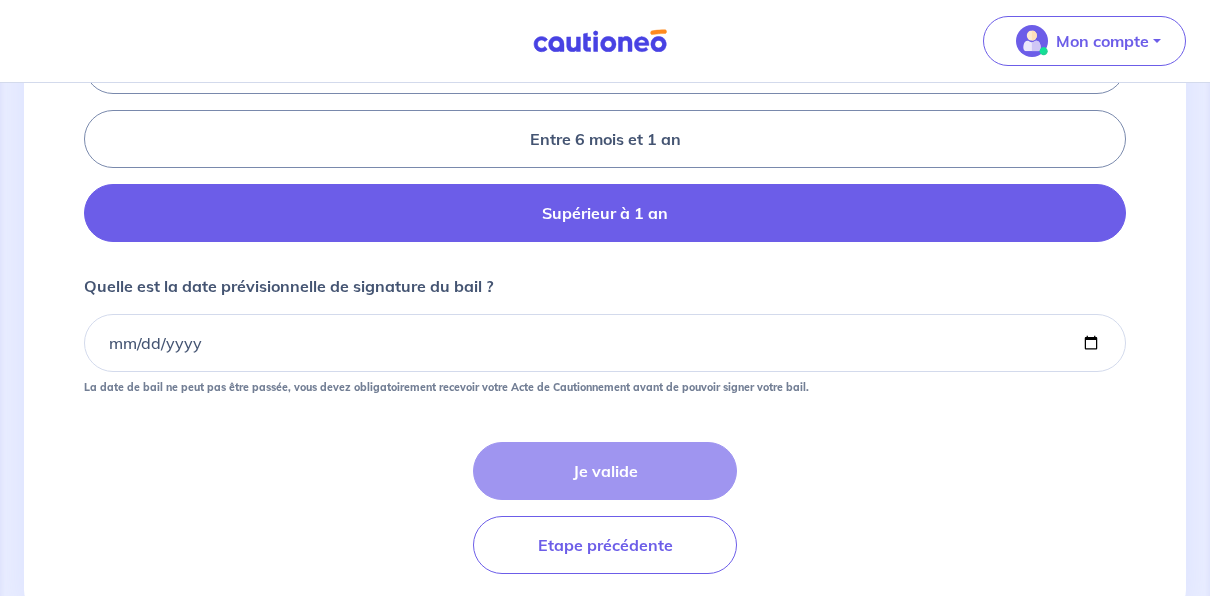scroll, scrollTop: 562, scrollLeft: 0, axis: vertical 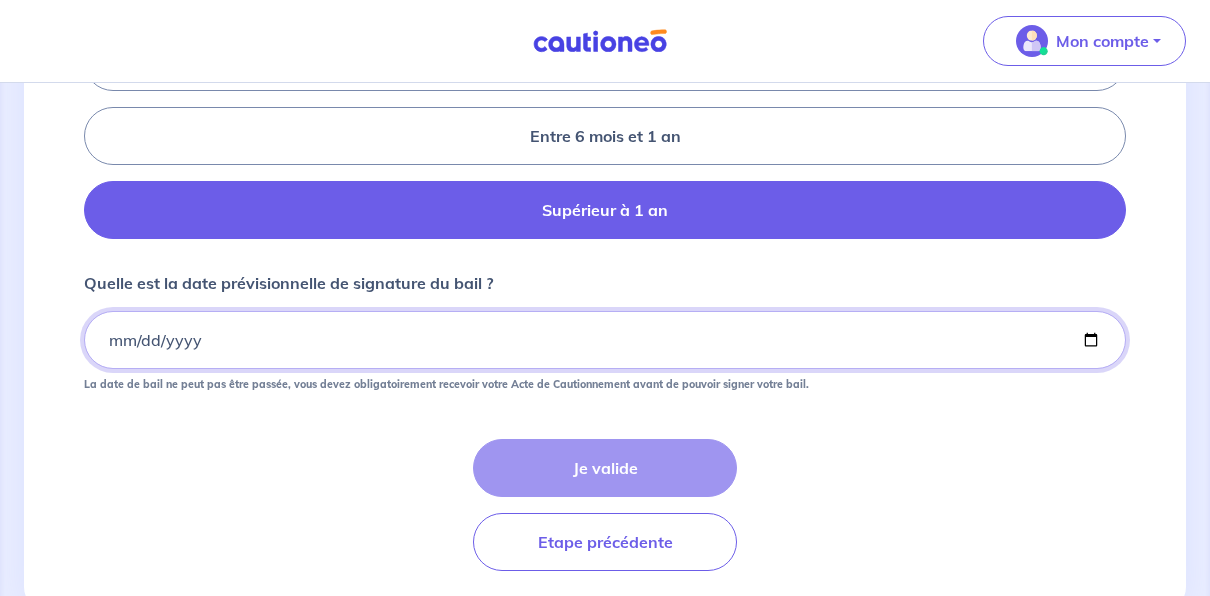click on "Quelle est la date prévisionnelle de signature du bail ?" at bounding box center [605, 340] 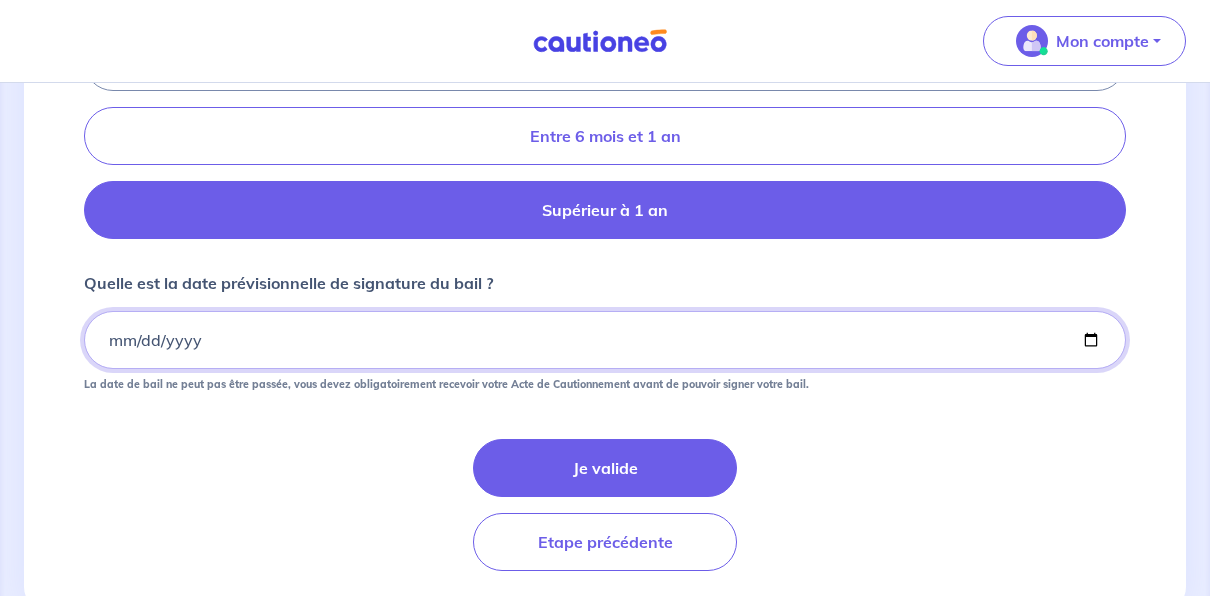 type on "2025-09-03" 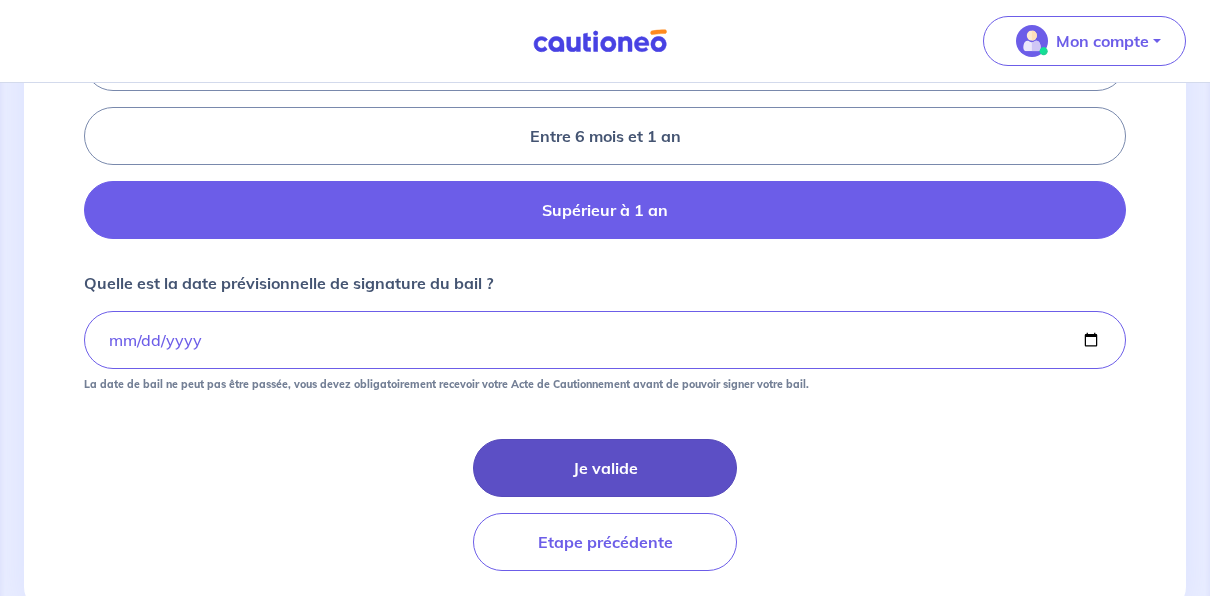 click on "Je valide" at bounding box center (605, 468) 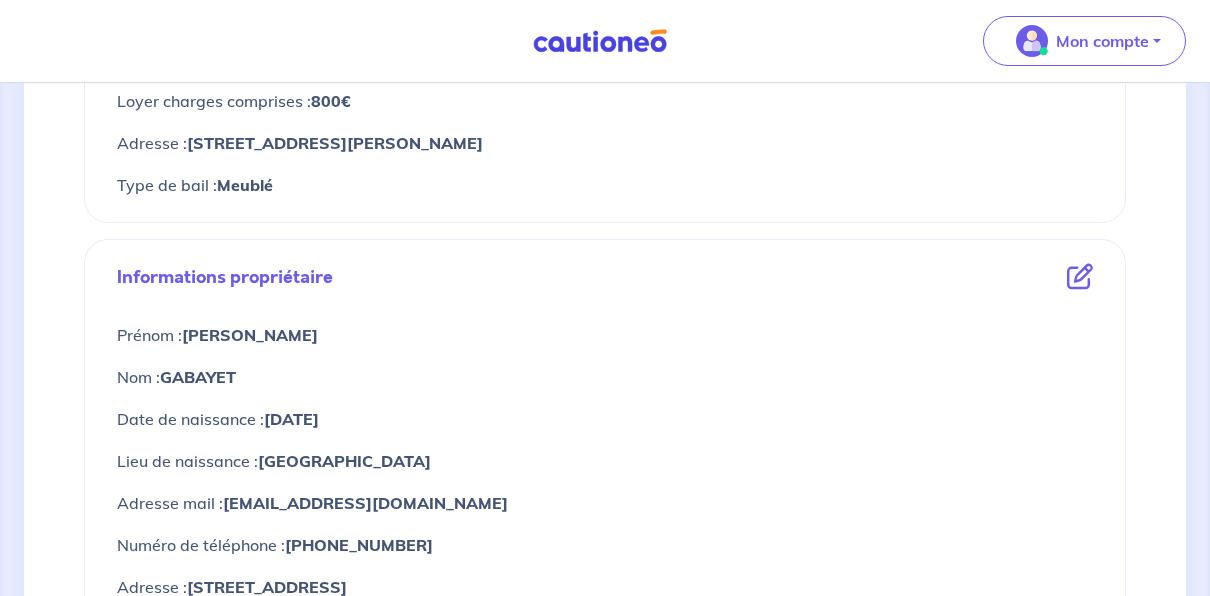 scroll, scrollTop: 0, scrollLeft: 0, axis: both 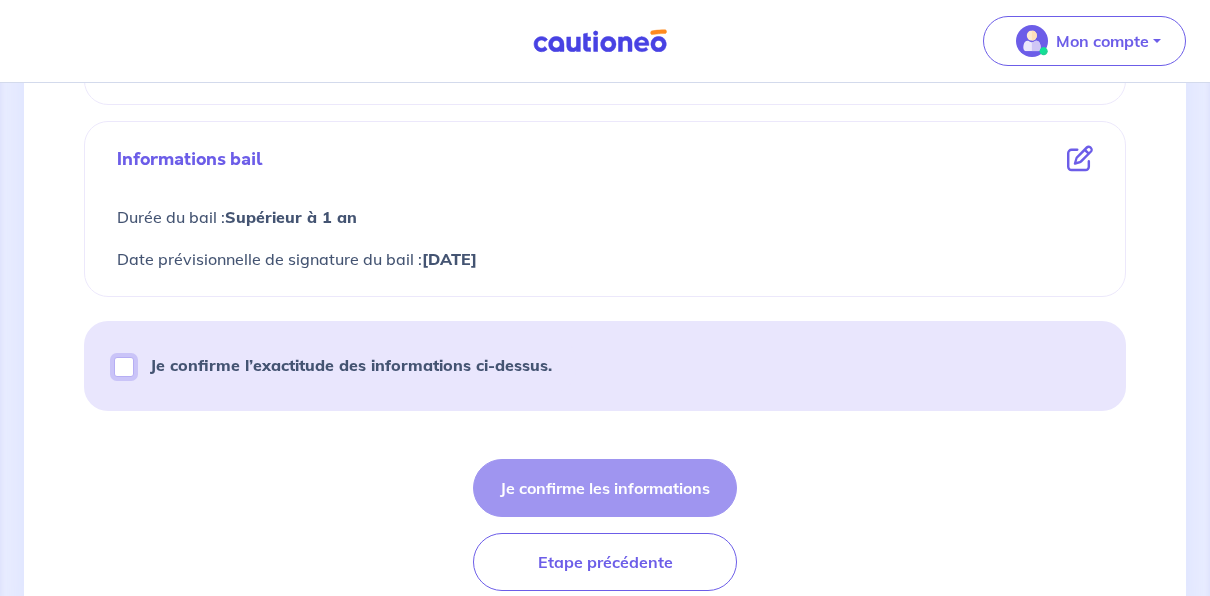 click on "Je confirme l’exactitude des informations ci-dessus." at bounding box center (124, 367) 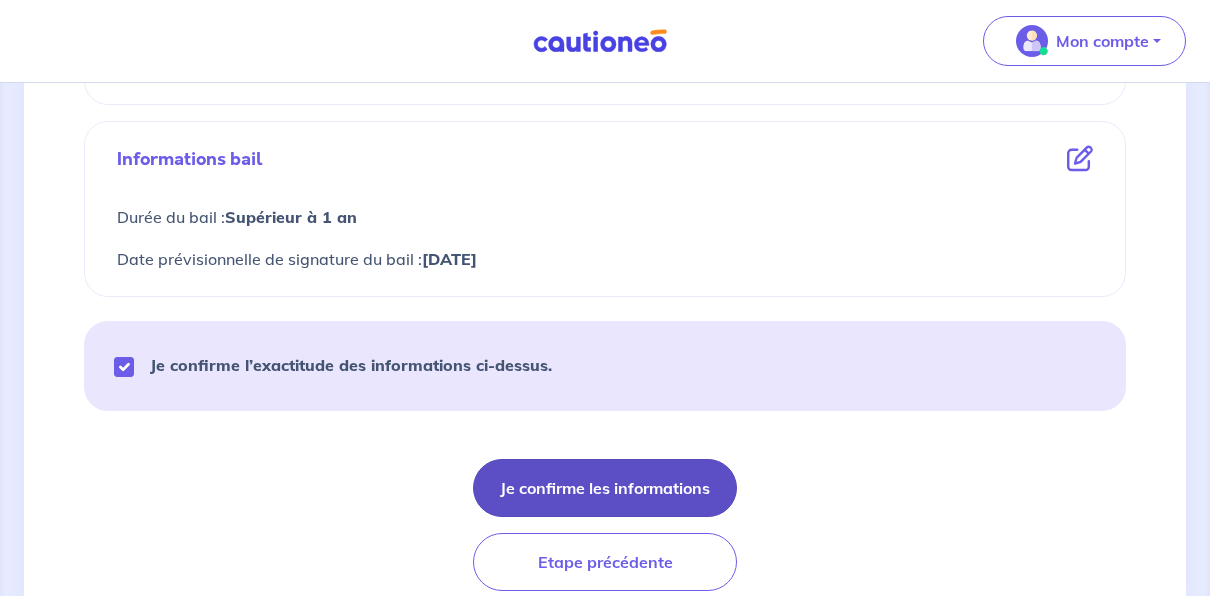 click on "Je confirme les informations" at bounding box center (605, 488) 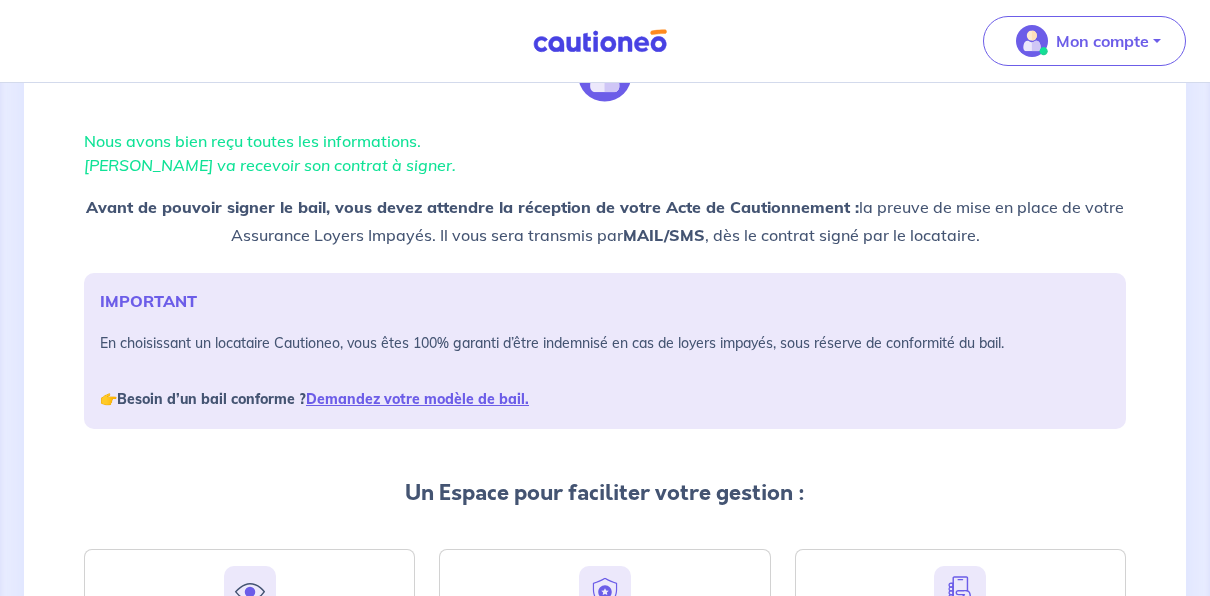 scroll, scrollTop: 113, scrollLeft: 0, axis: vertical 